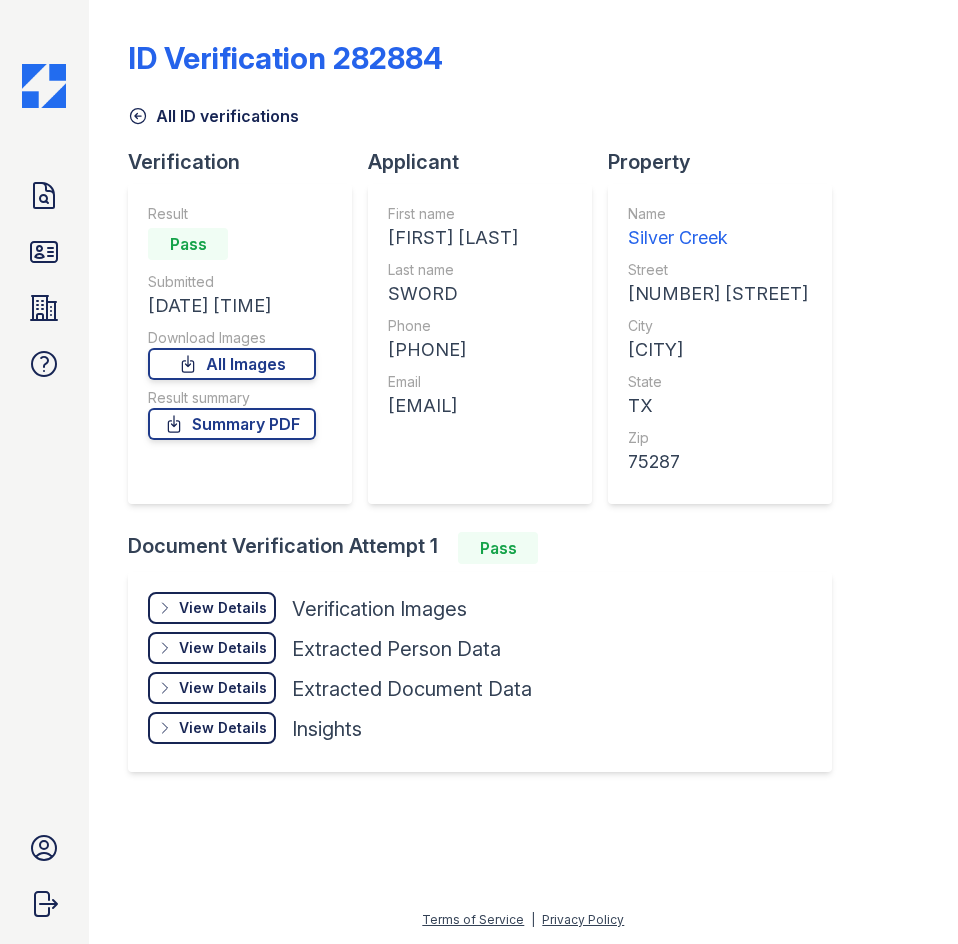 scroll, scrollTop: 0, scrollLeft: 0, axis: both 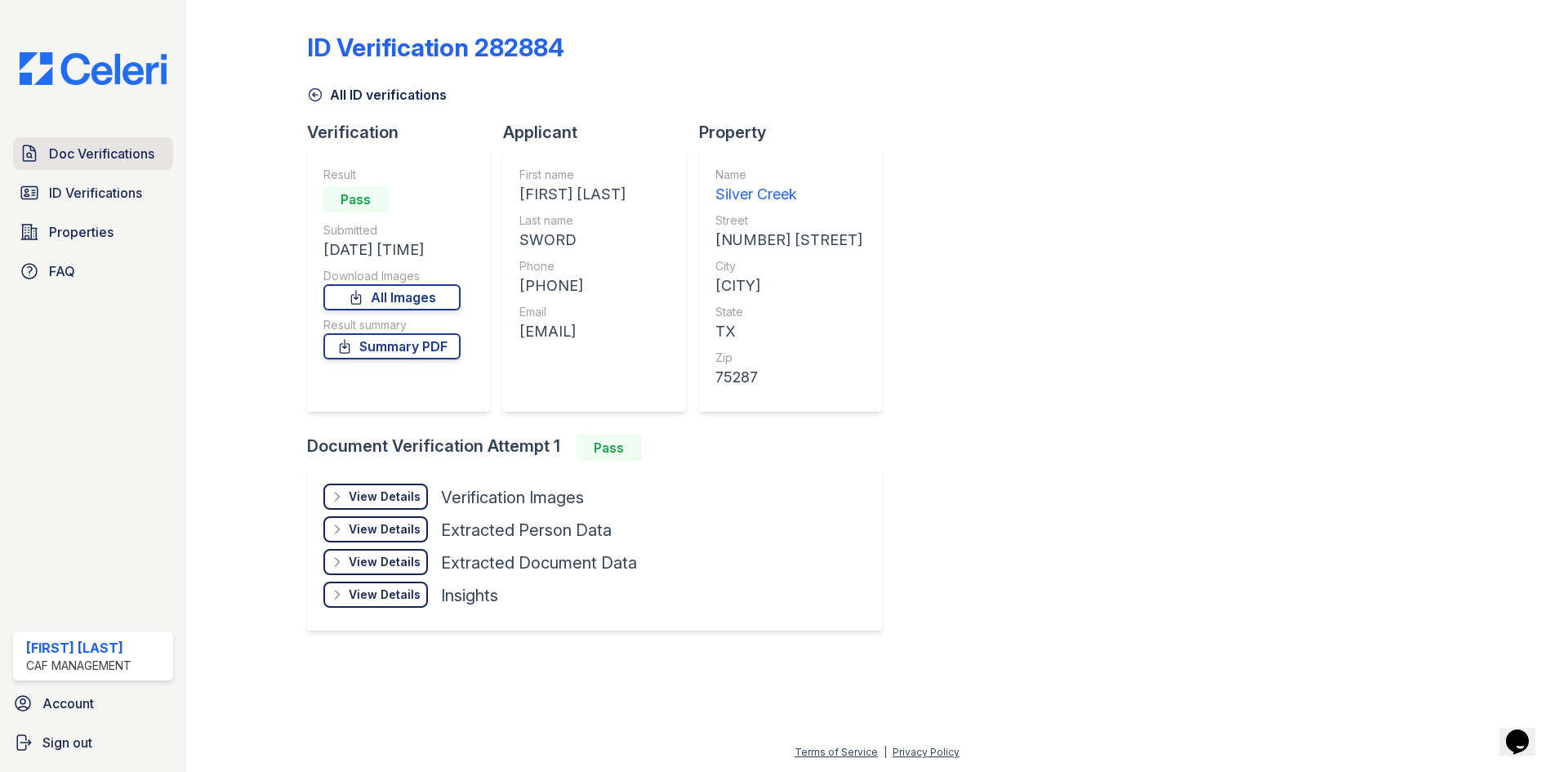 click on "Doc Verifications" at bounding box center [101, 154] 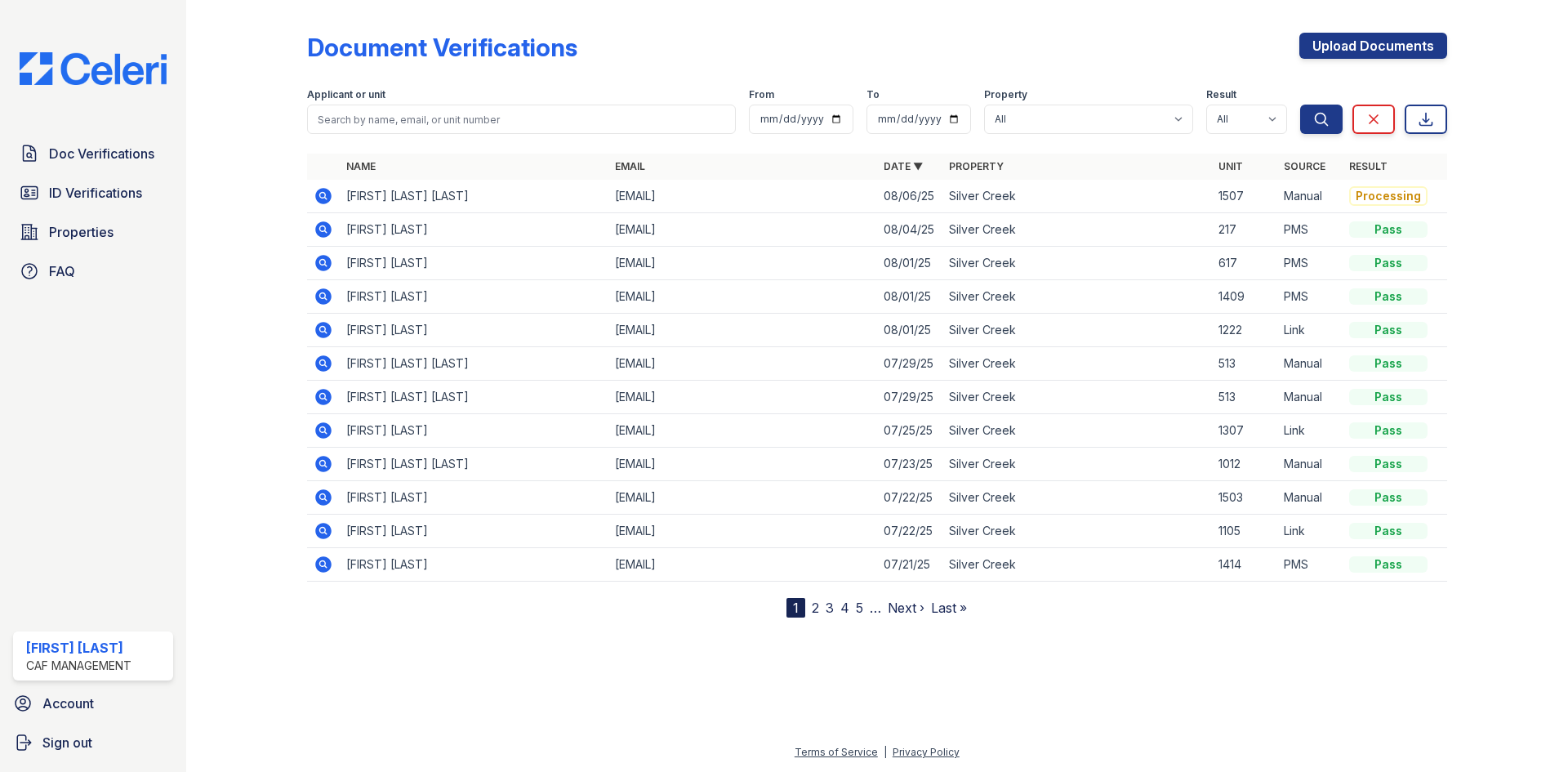 click 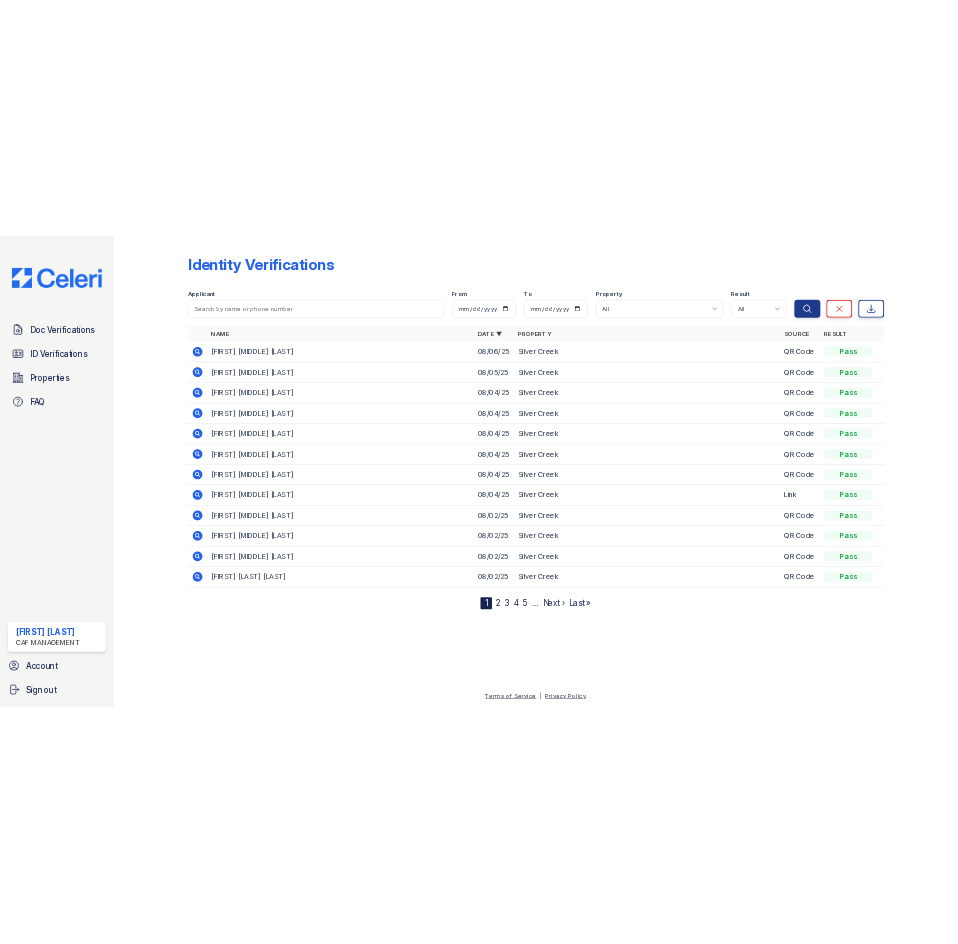 scroll, scrollTop: 0, scrollLeft: 0, axis: both 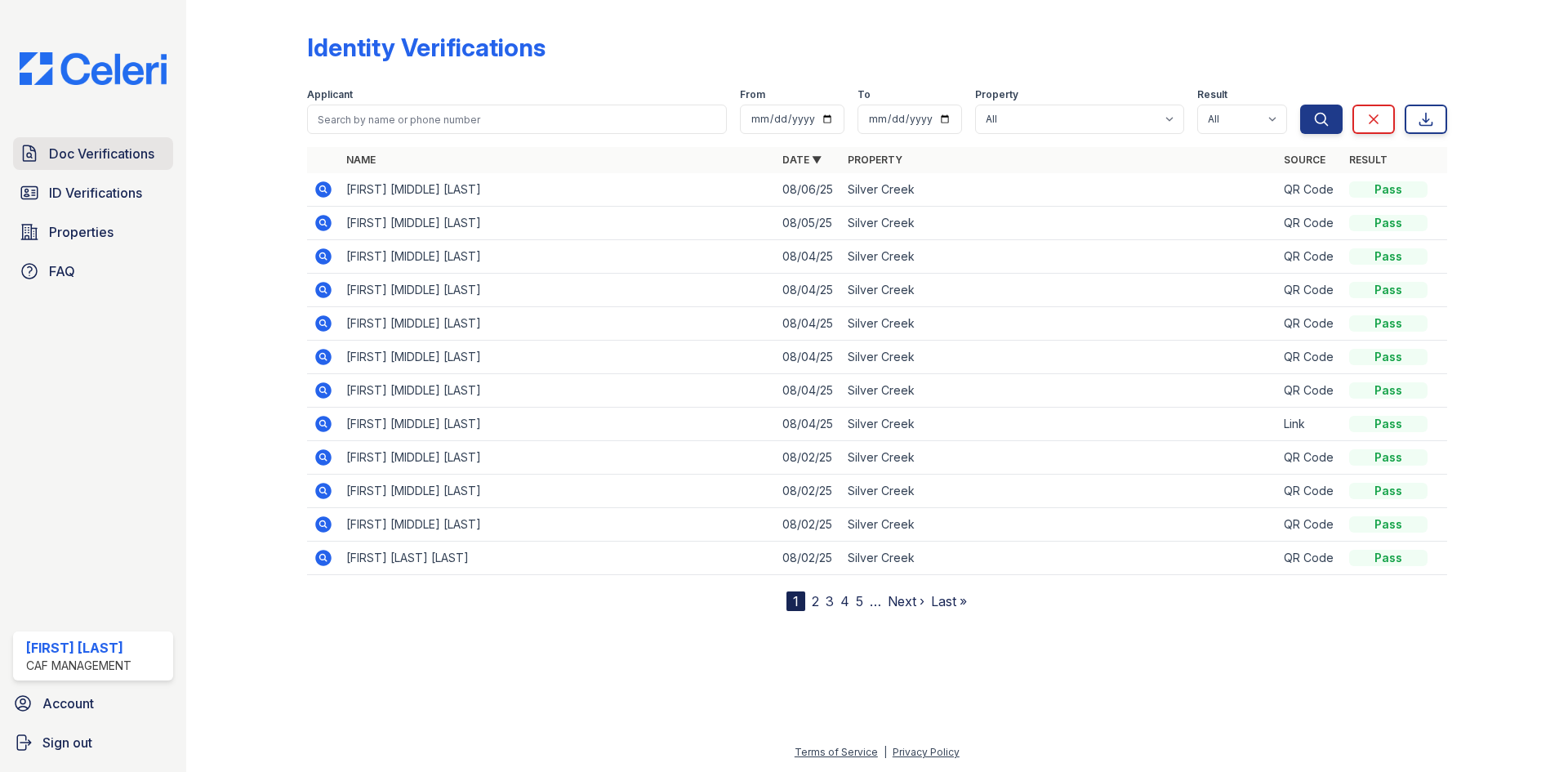 click on "Doc Verifications" at bounding box center (101, 154) 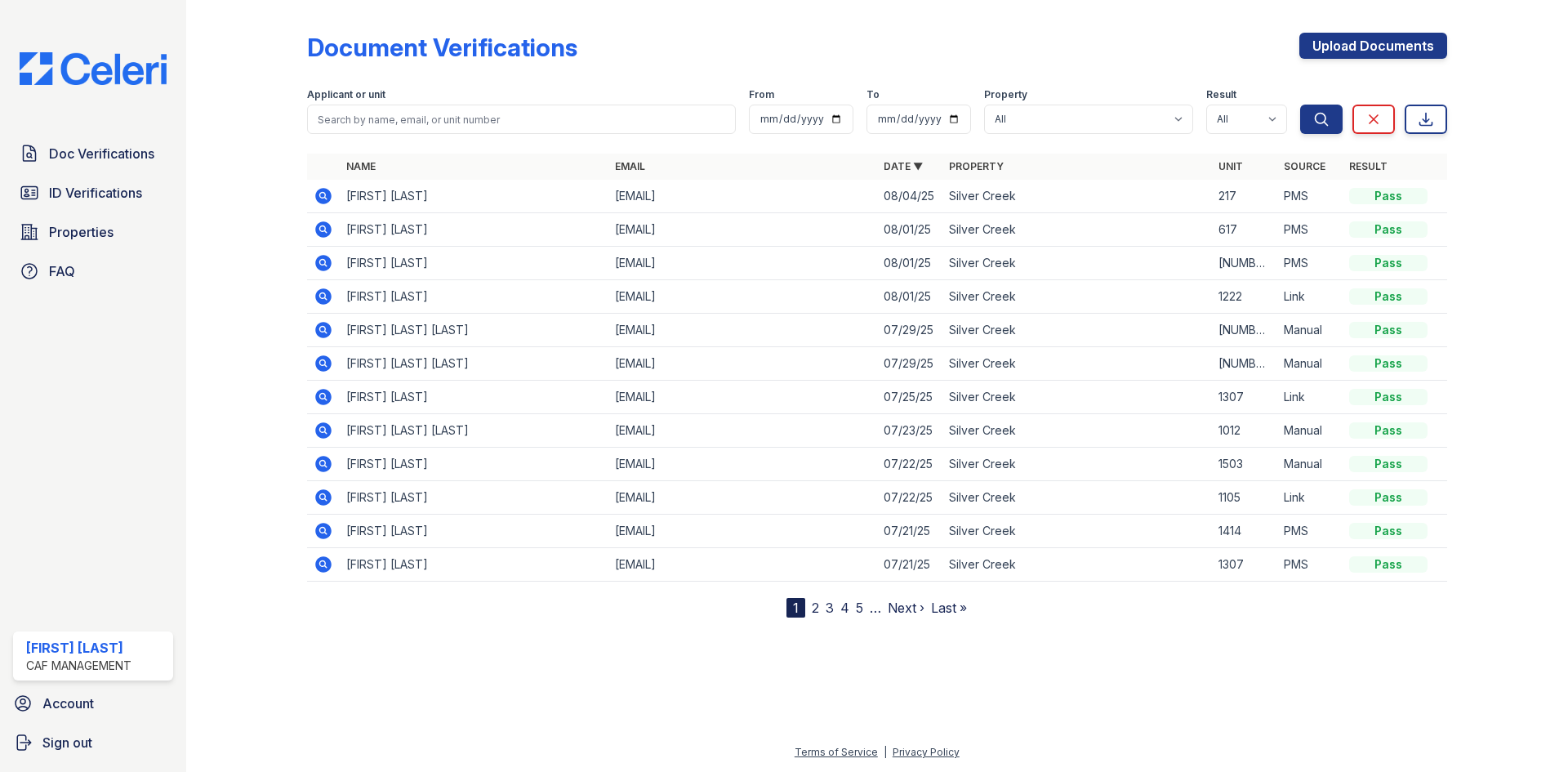 click on "2" at bounding box center (815, 608) 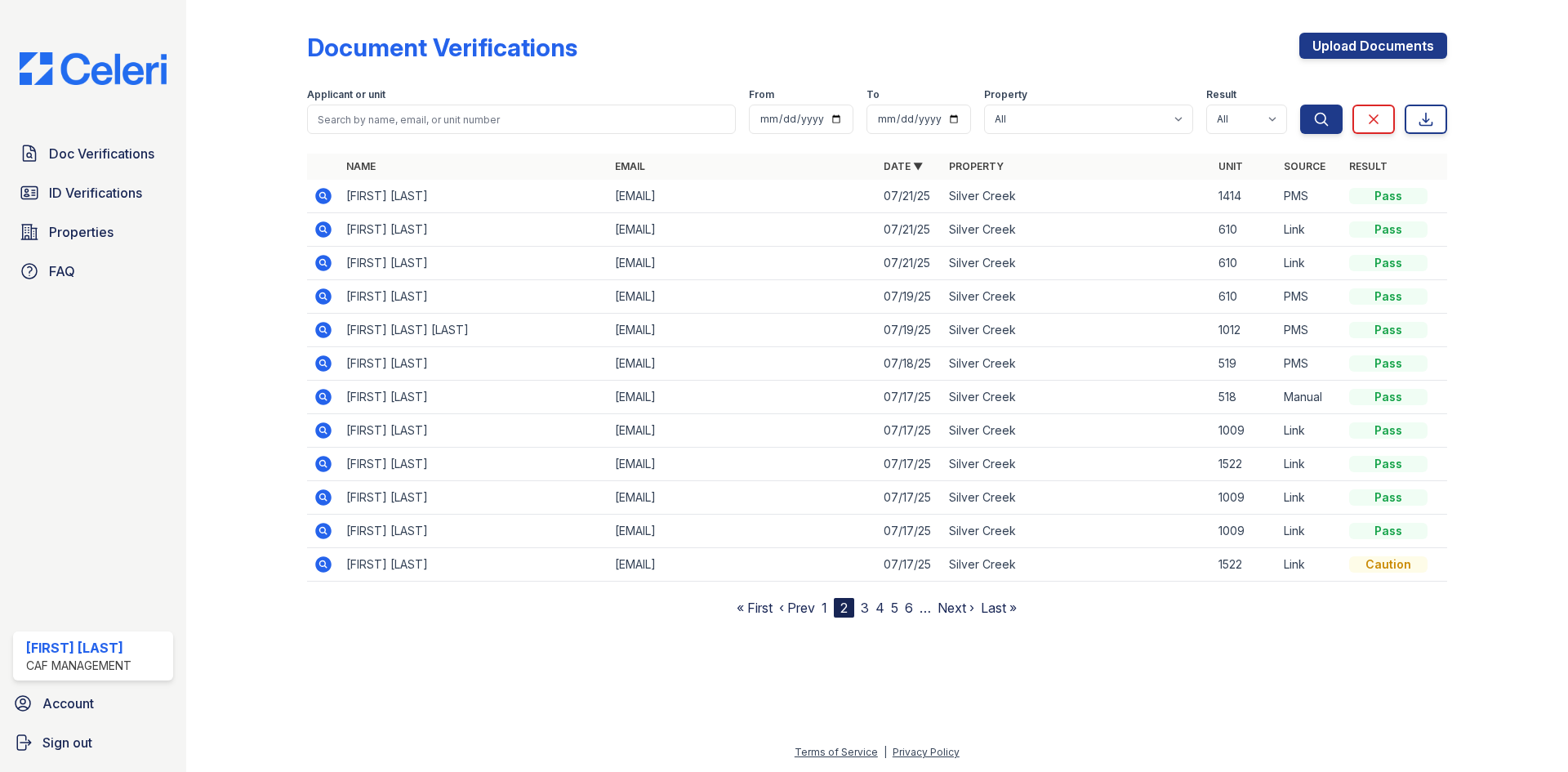click on "3" at bounding box center [865, 608] 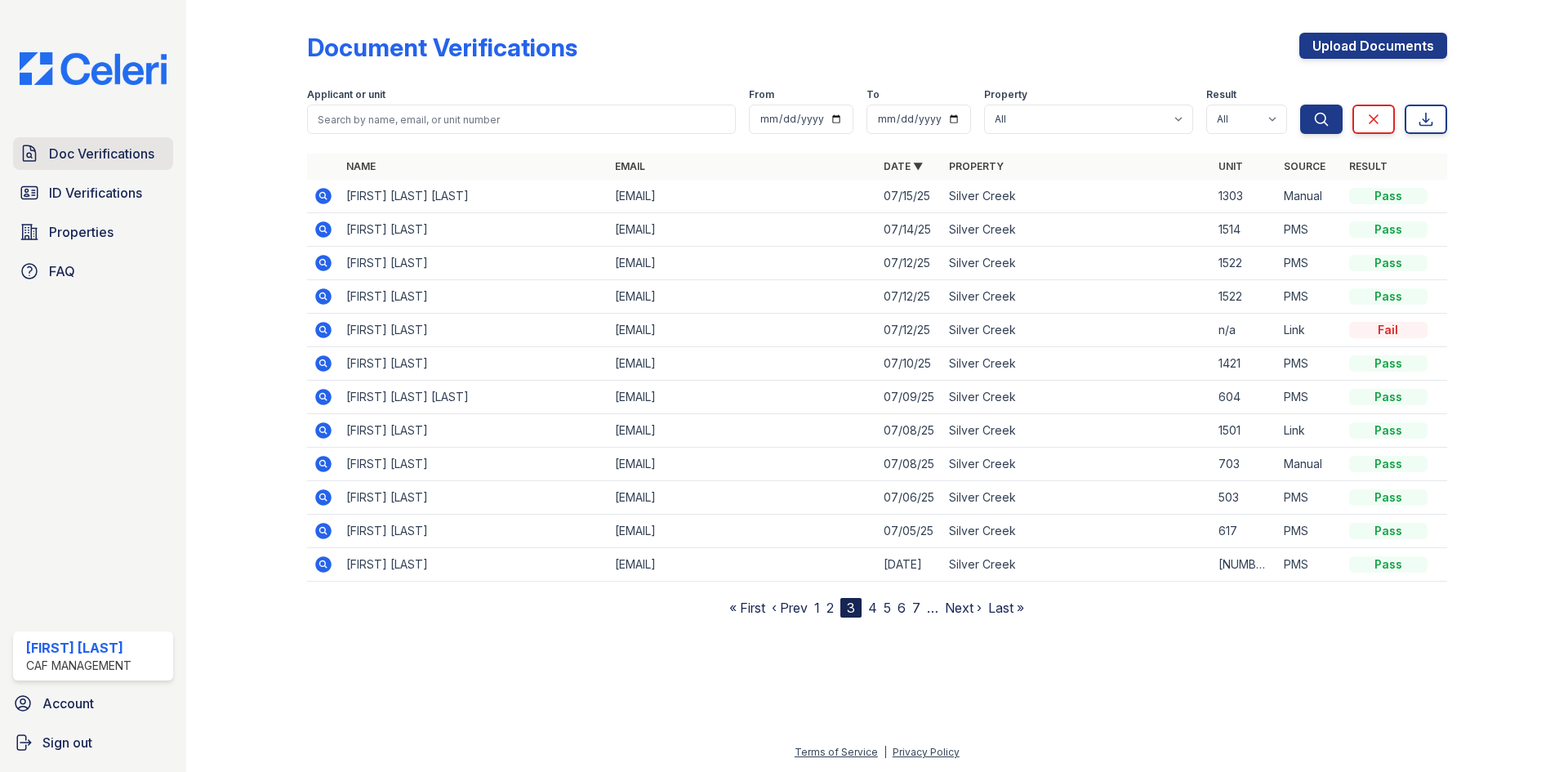 click on "Doc Verifications" at bounding box center [101, 154] 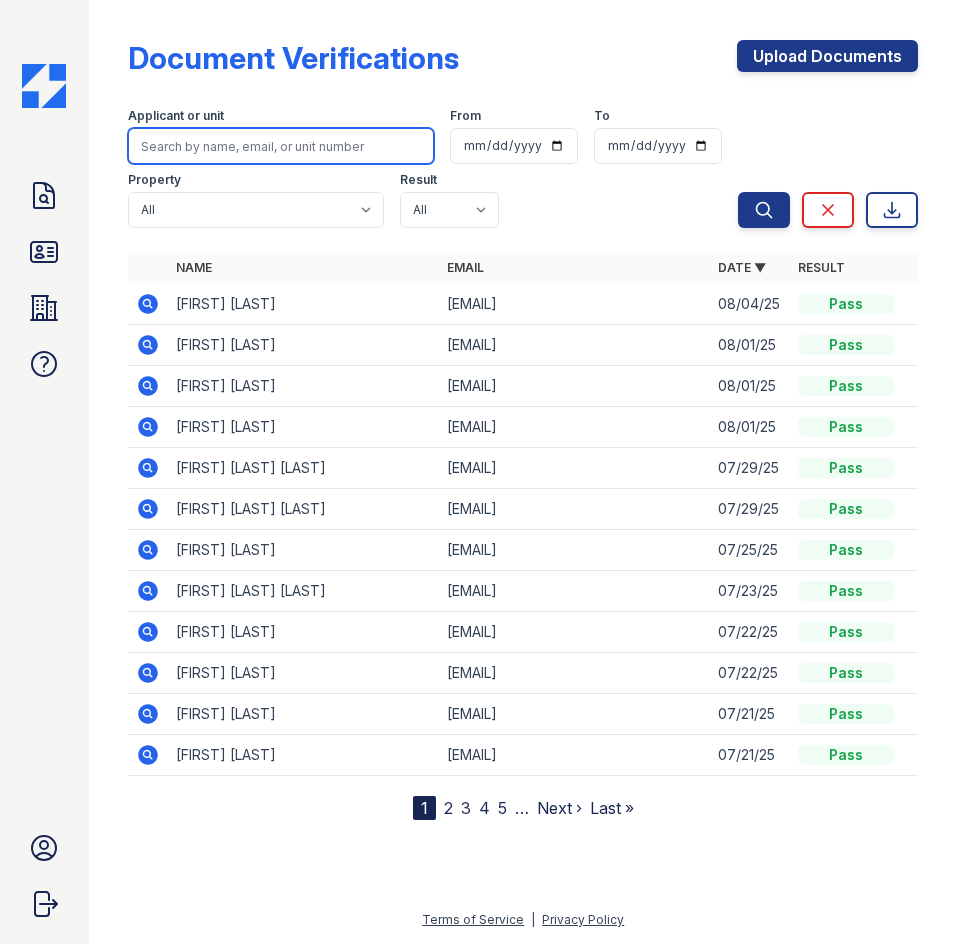 click at bounding box center [281, 146] 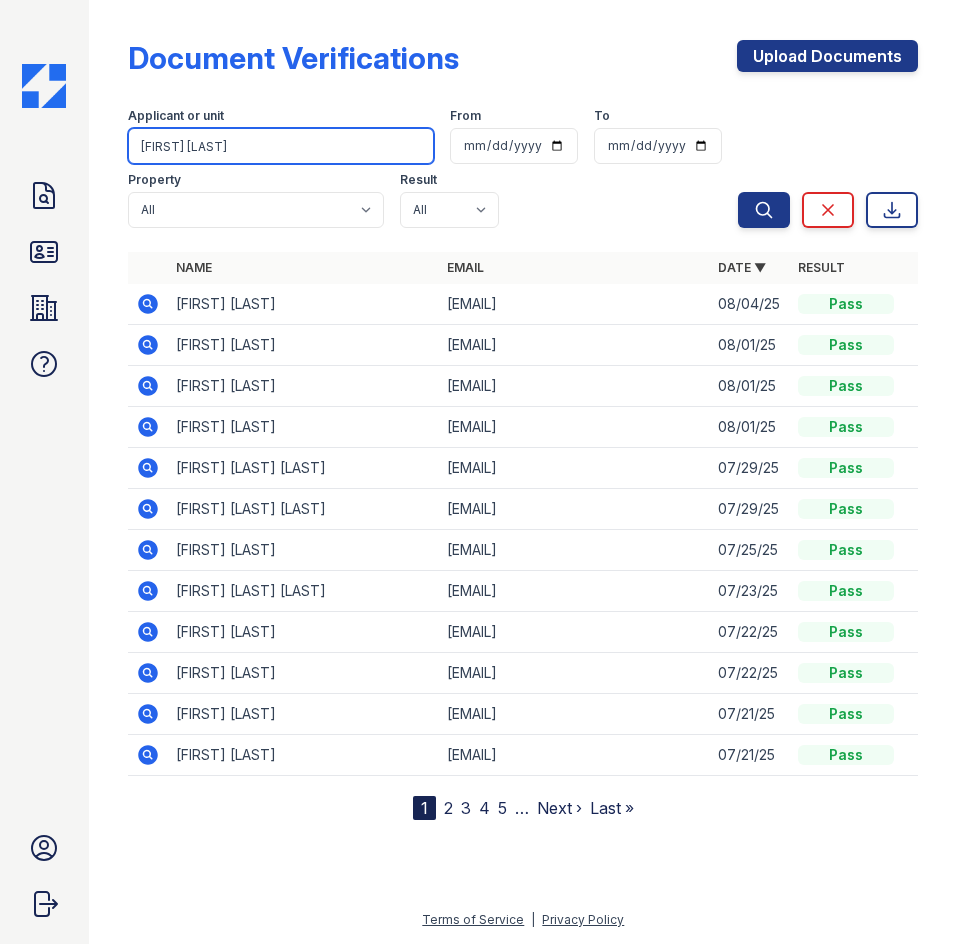 type on "Carlos orellana" 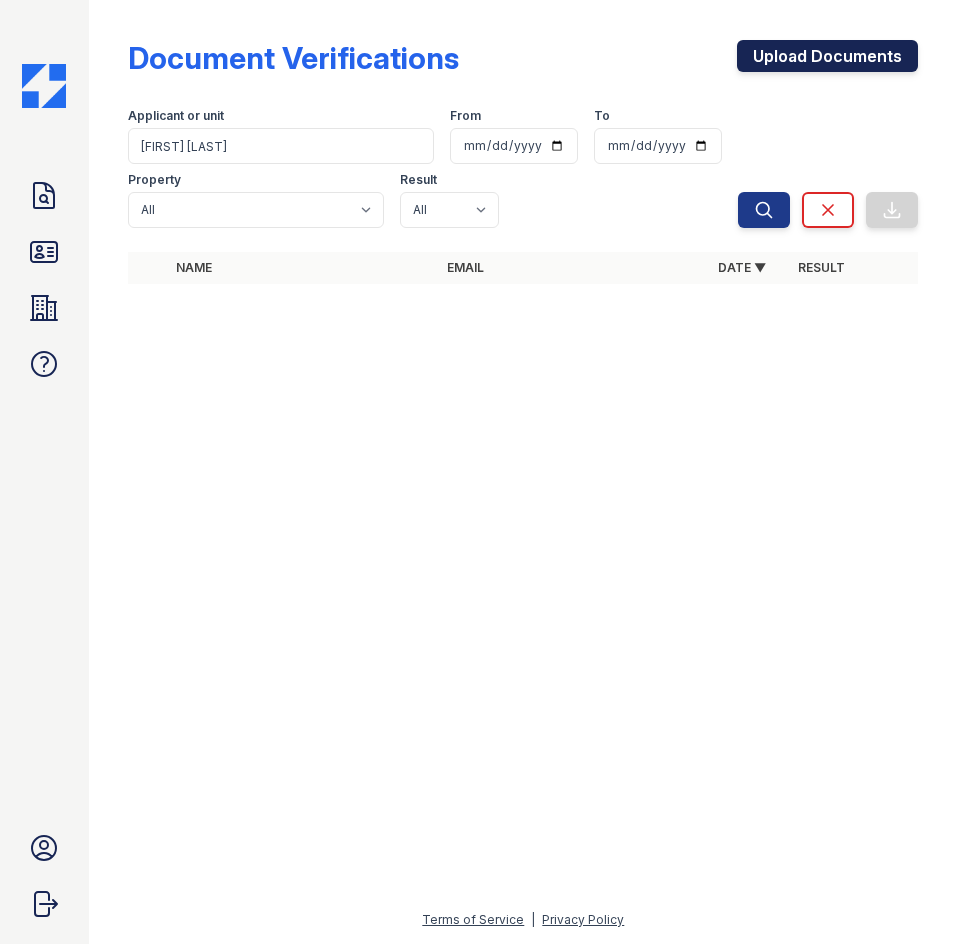 click on "Upload Documents" at bounding box center [827, 56] 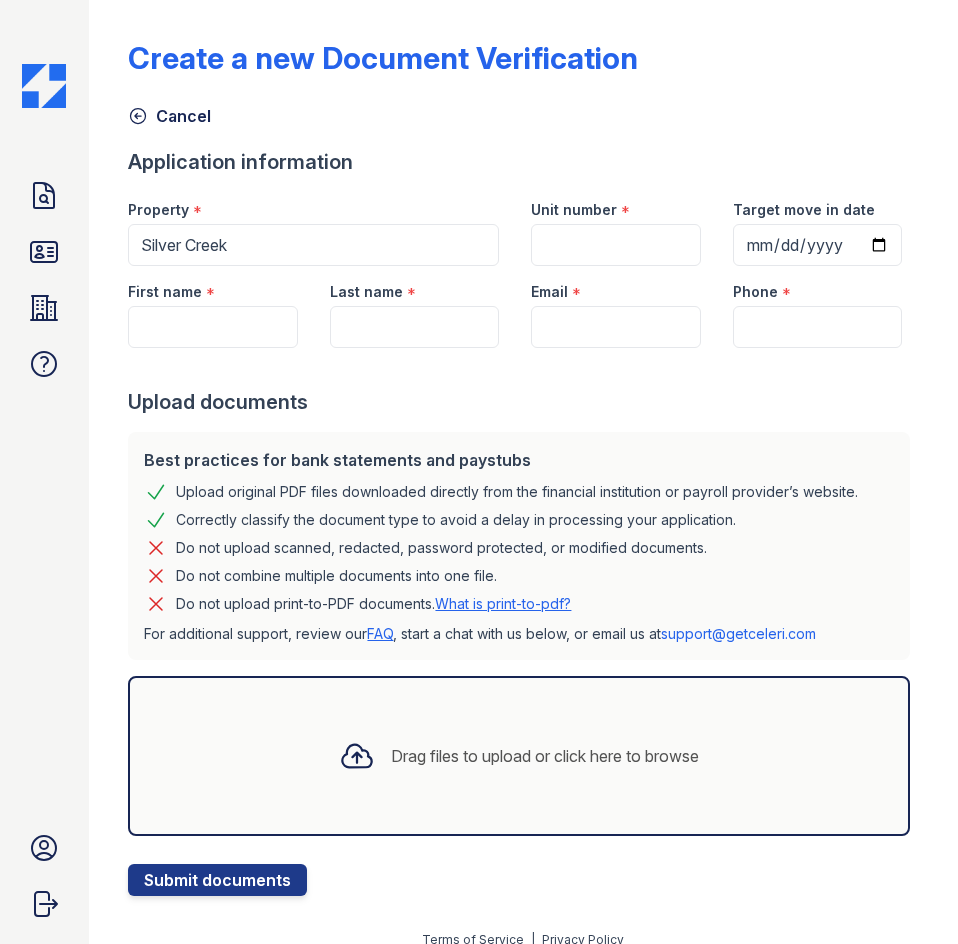 scroll, scrollTop: 102, scrollLeft: 0, axis: vertical 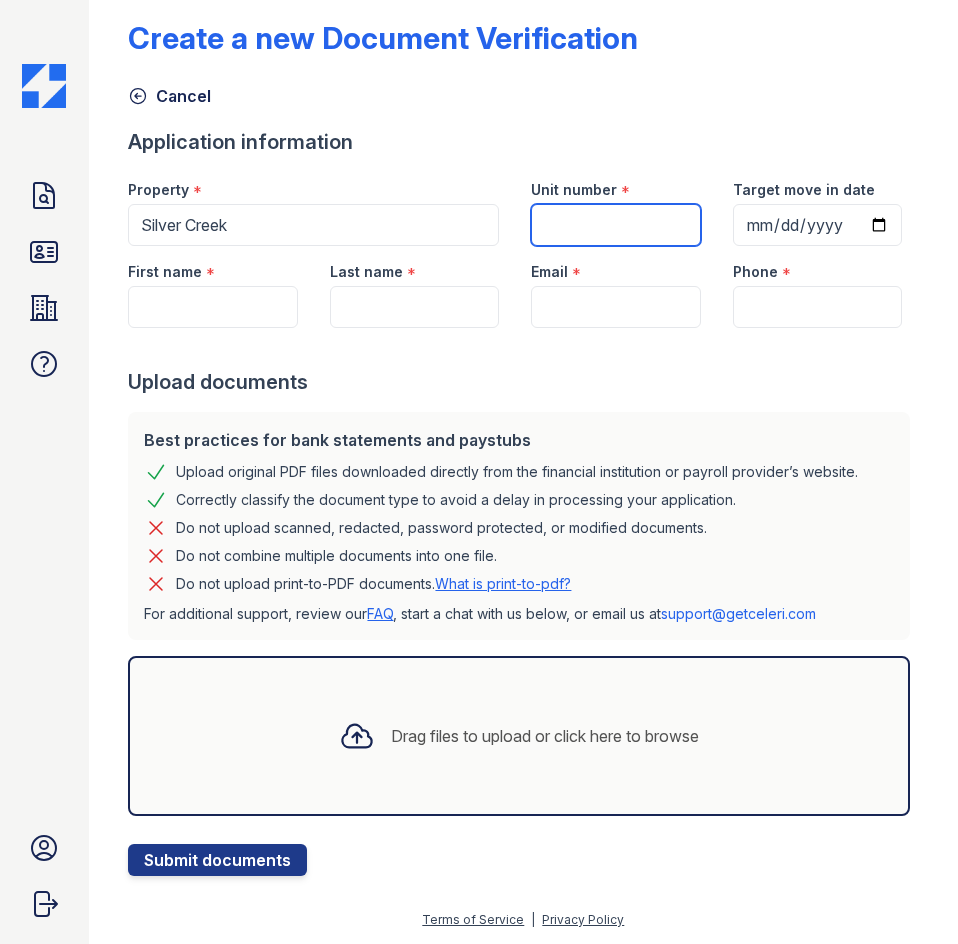 click on "Unit number" at bounding box center (615, 225) 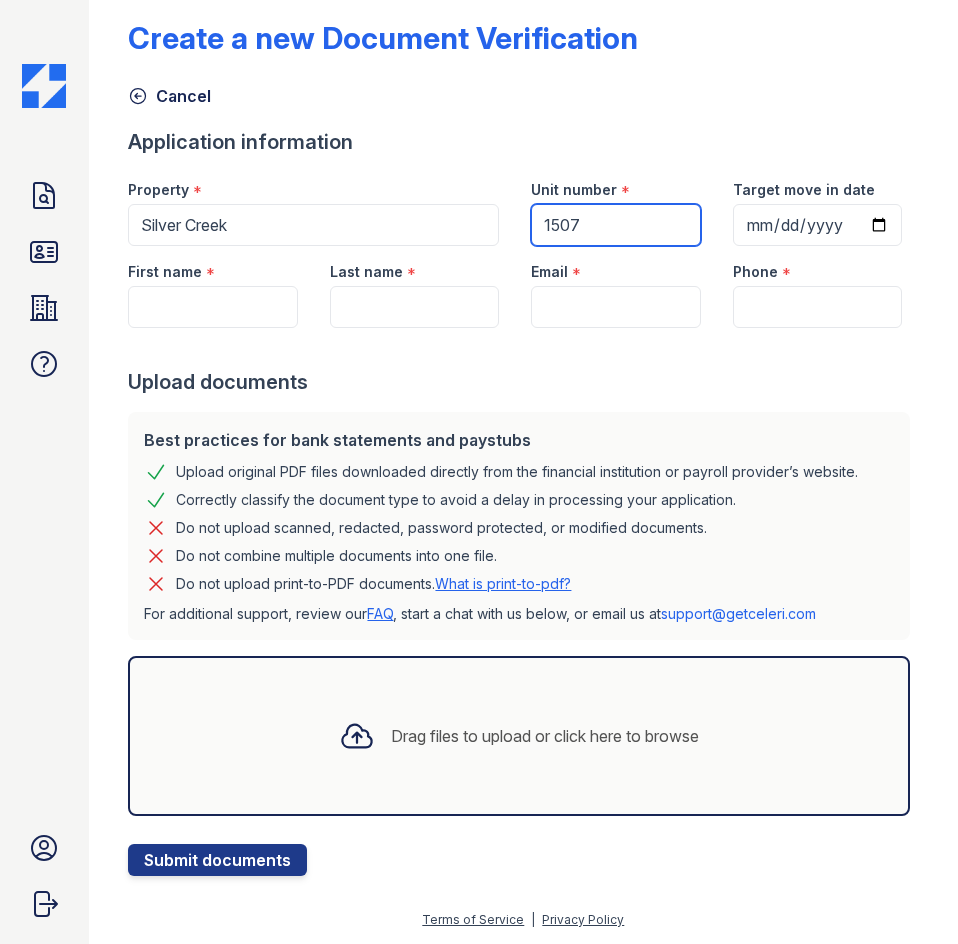 type on "1507" 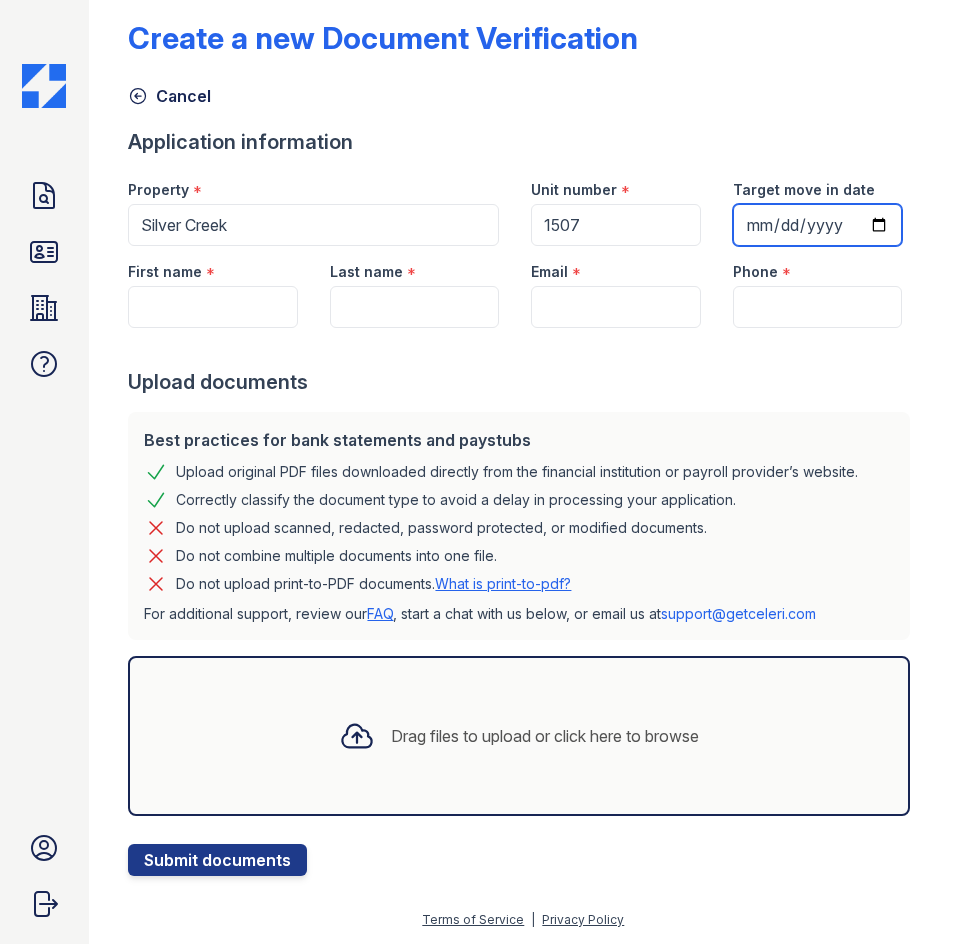 click on "Target move in date" at bounding box center [817, 225] 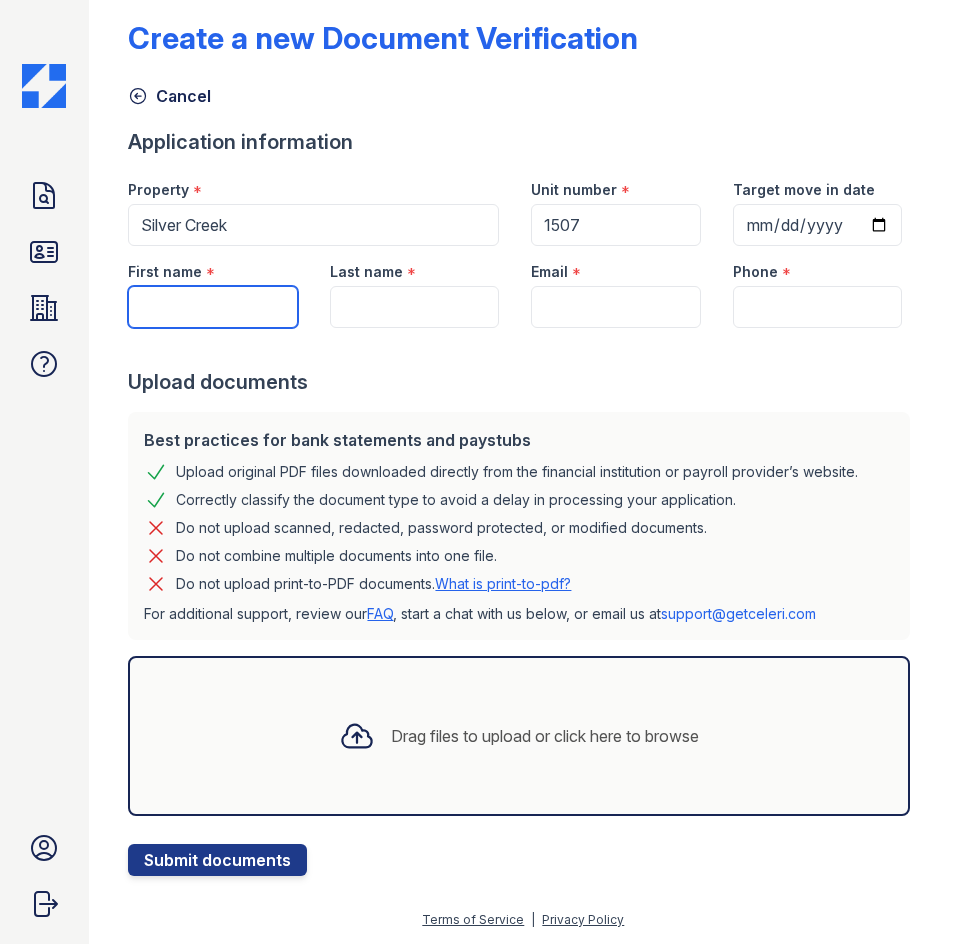 click on "First name" at bounding box center [212, 307] 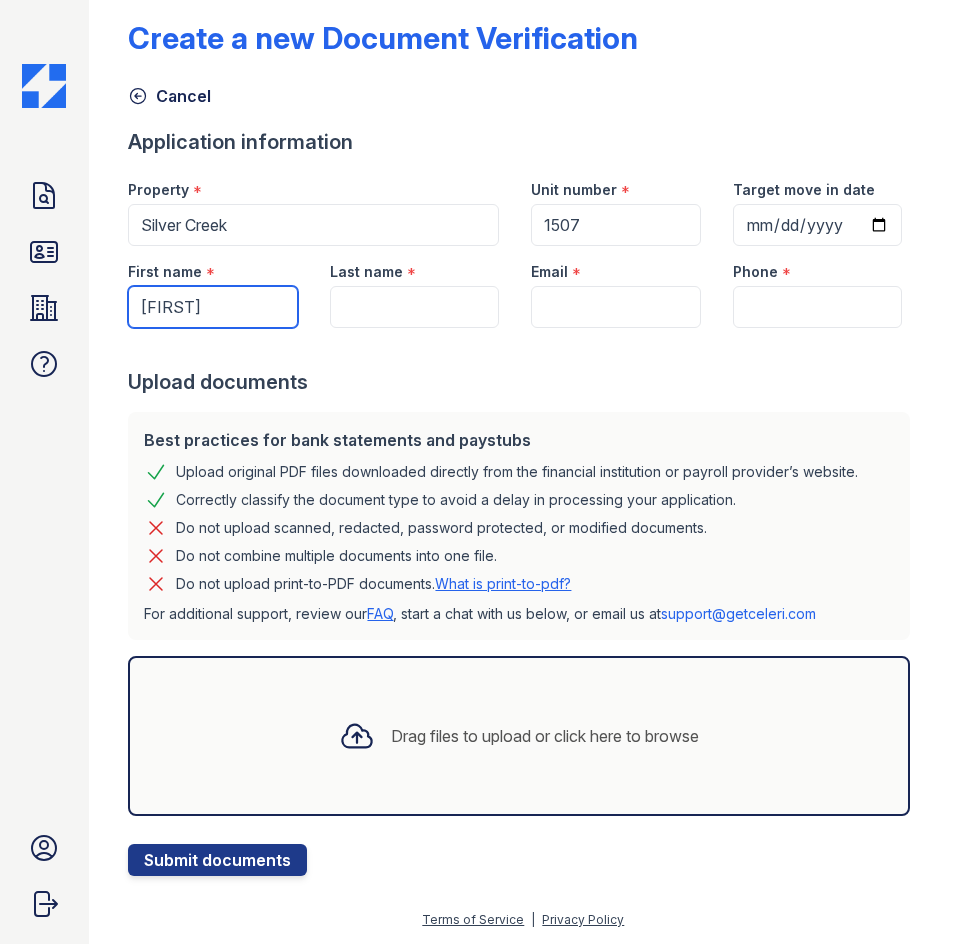 type on "[FIRST]" 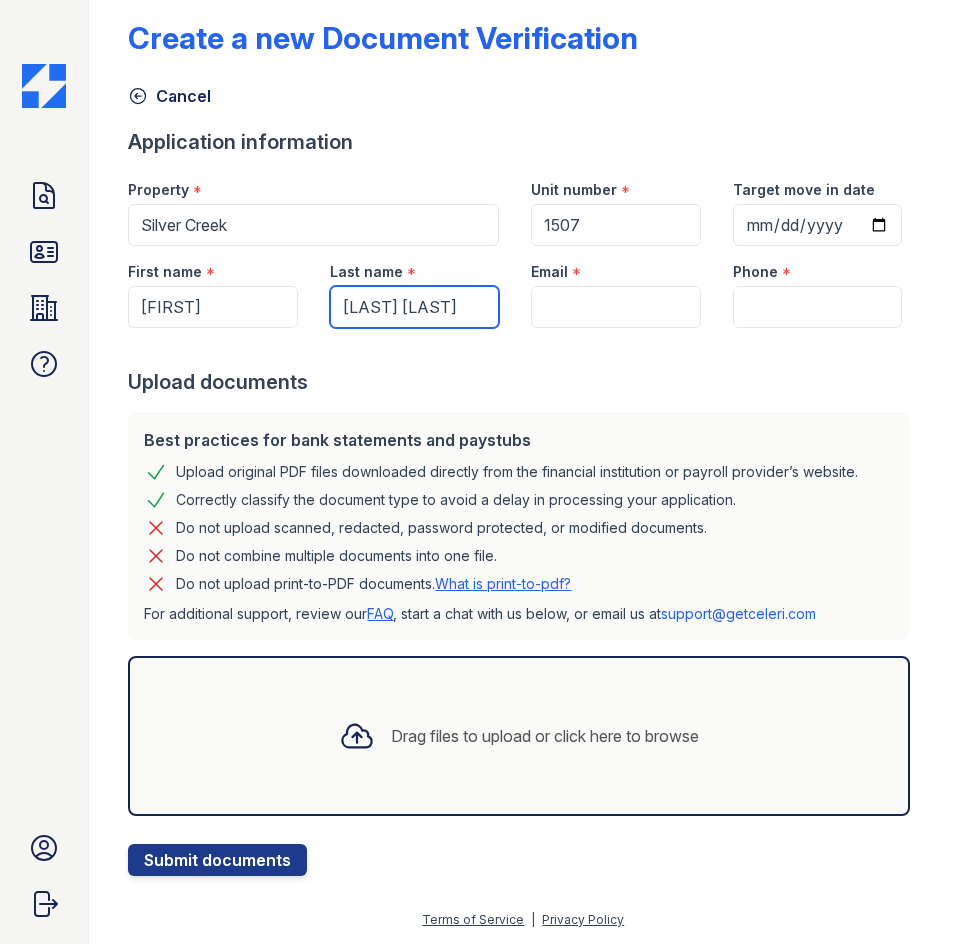 scroll, scrollTop: 0, scrollLeft: 25, axis: horizontal 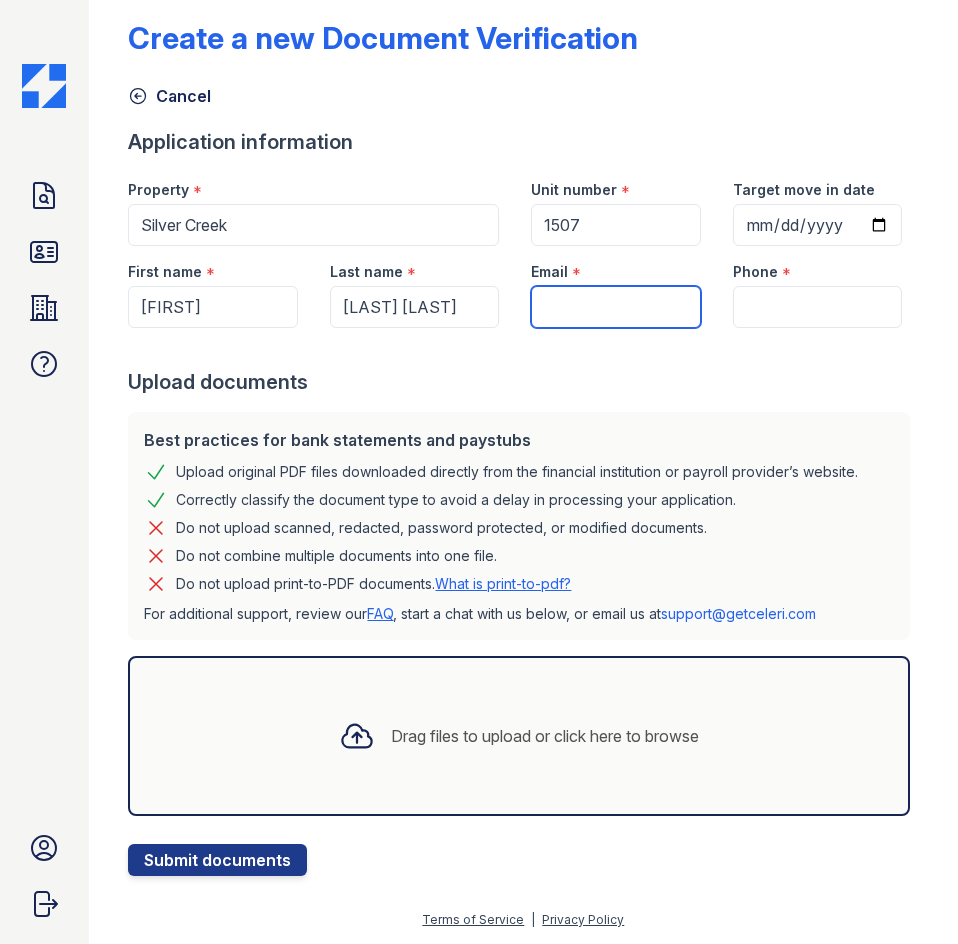 click on "Email" at bounding box center (615, 307) 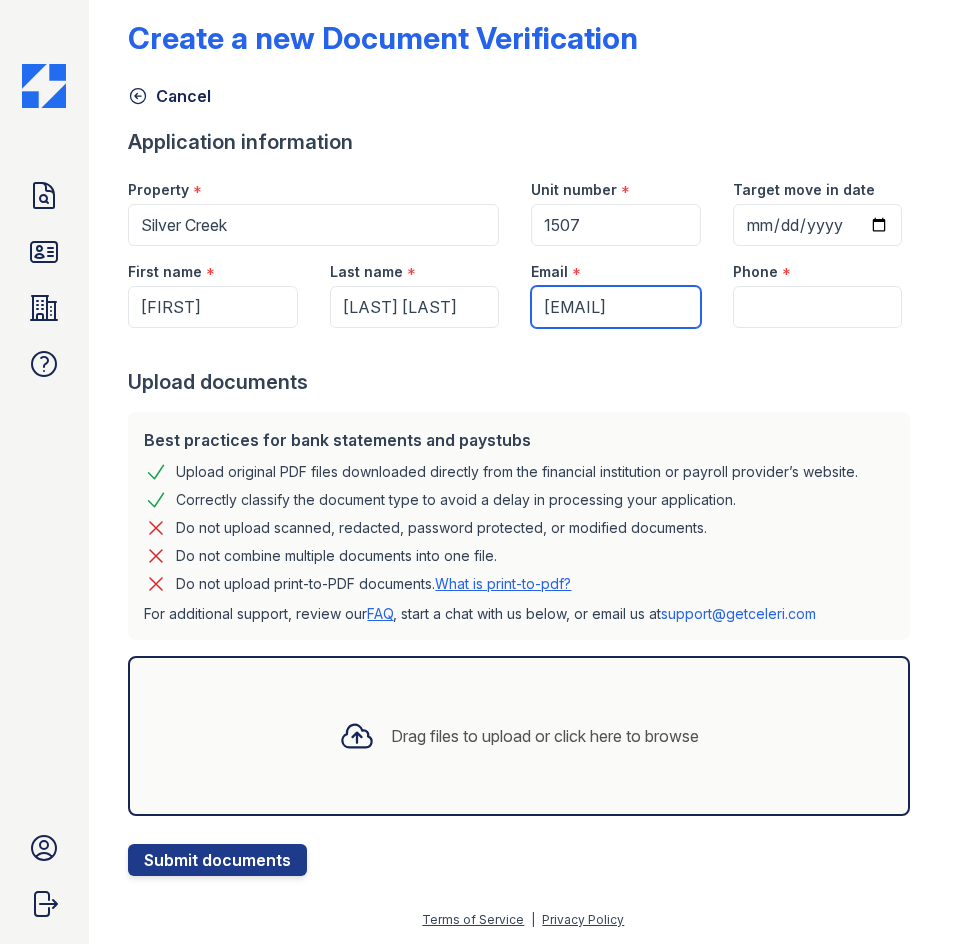 scroll, scrollTop: 0, scrollLeft: 89, axis: horizontal 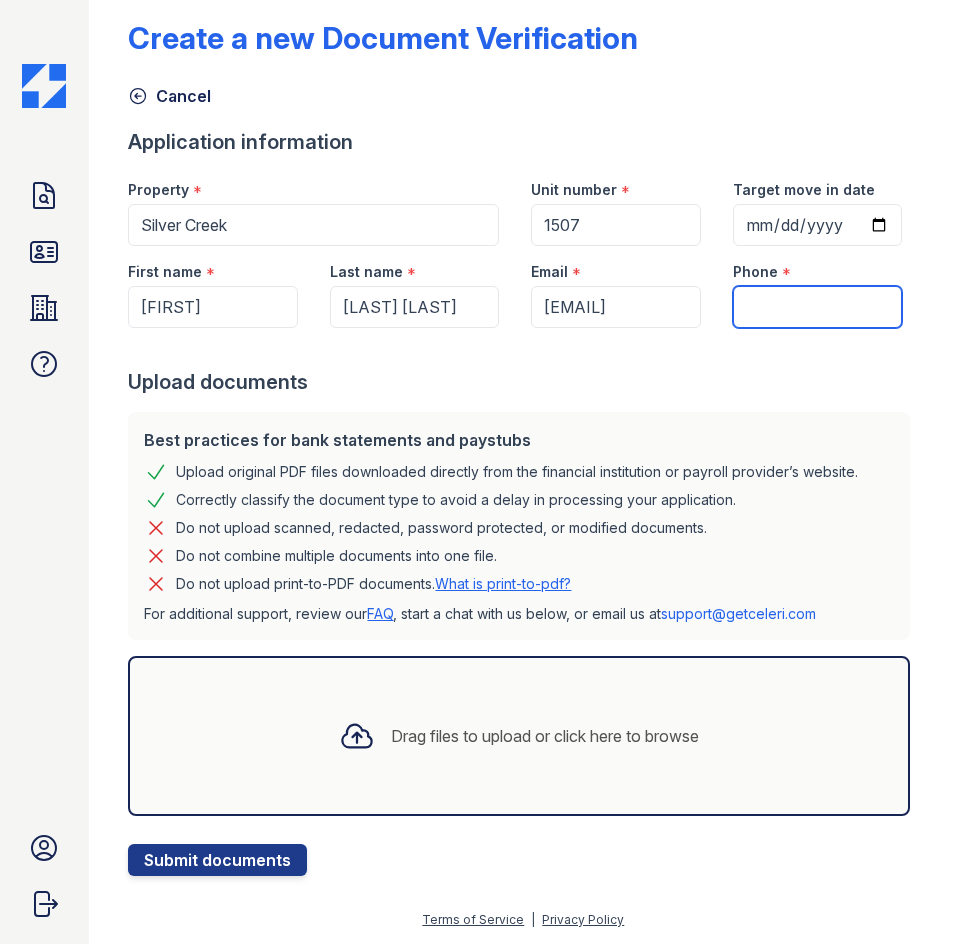 click on "Phone" at bounding box center (817, 307) 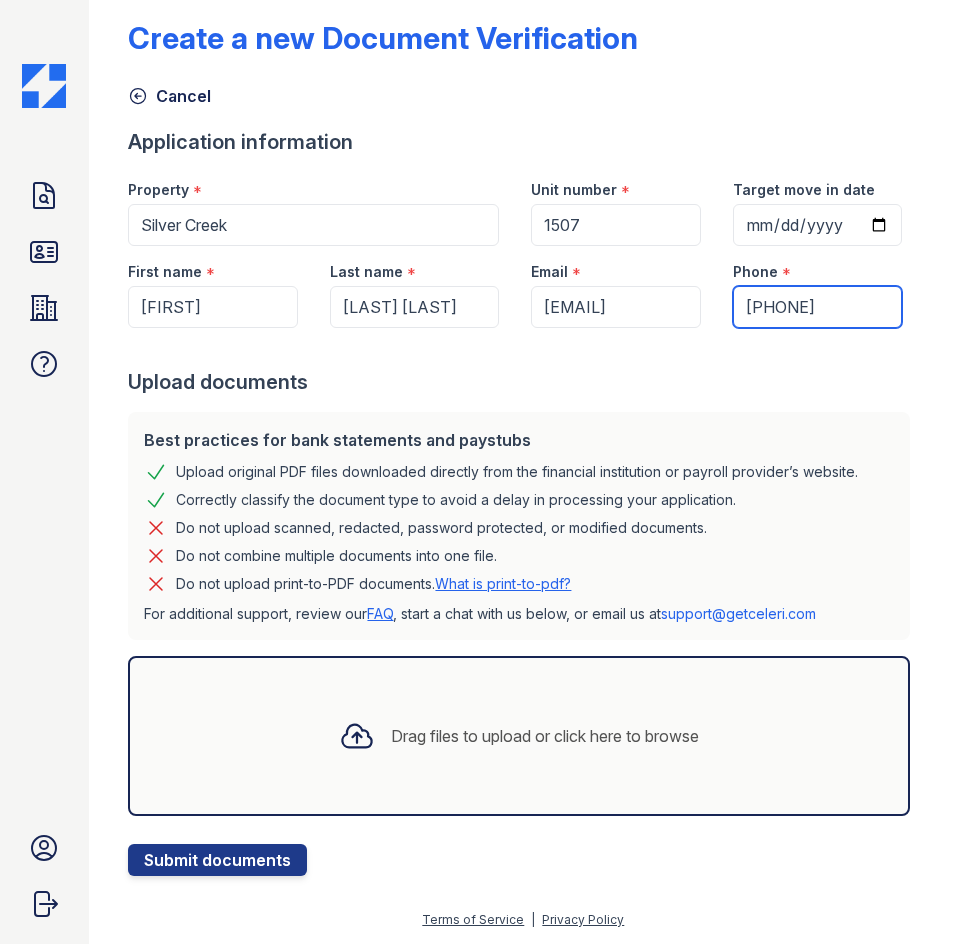 type on "2149440821" 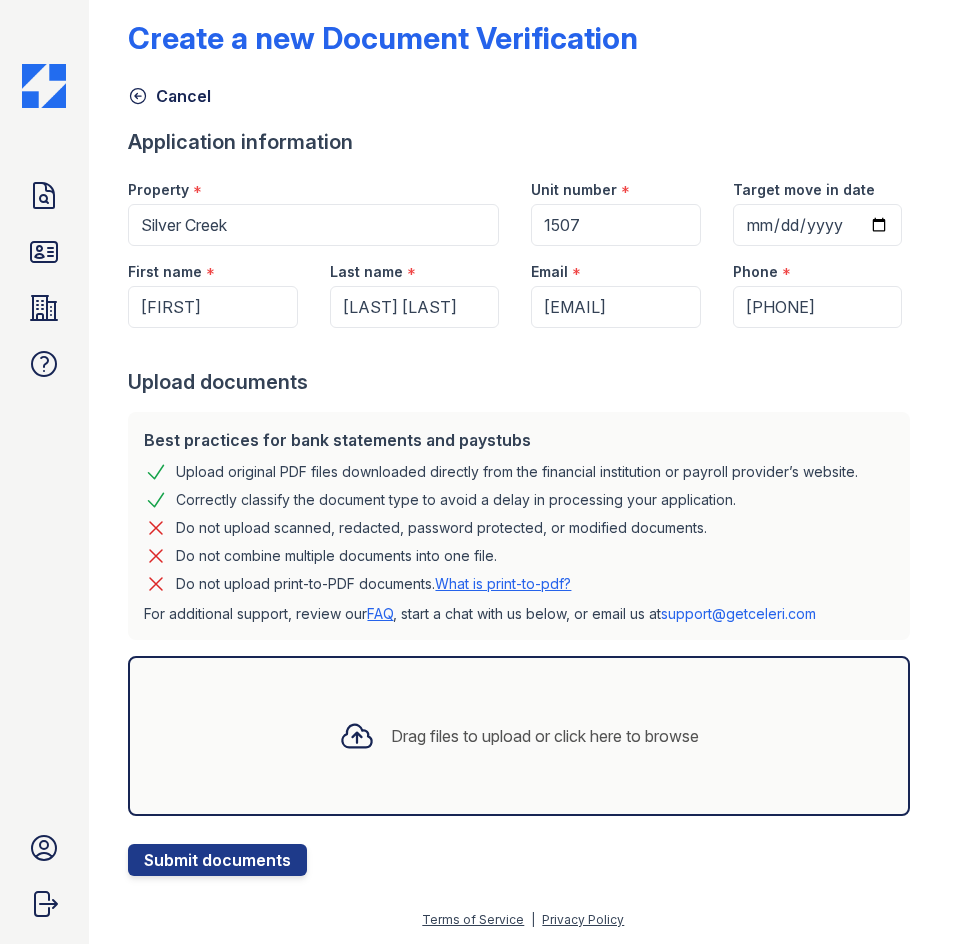 click on "Upload documents" at bounding box center (523, 382) 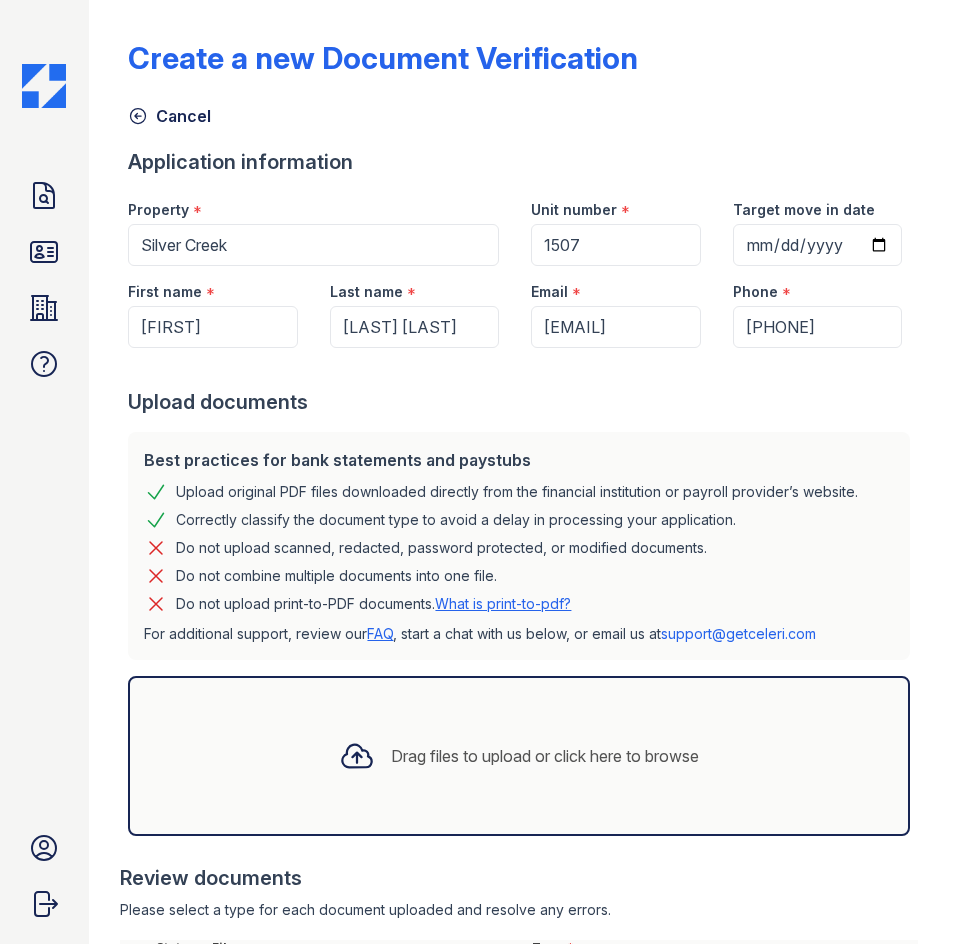 scroll, scrollTop: 345, scrollLeft: 0, axis: vertical 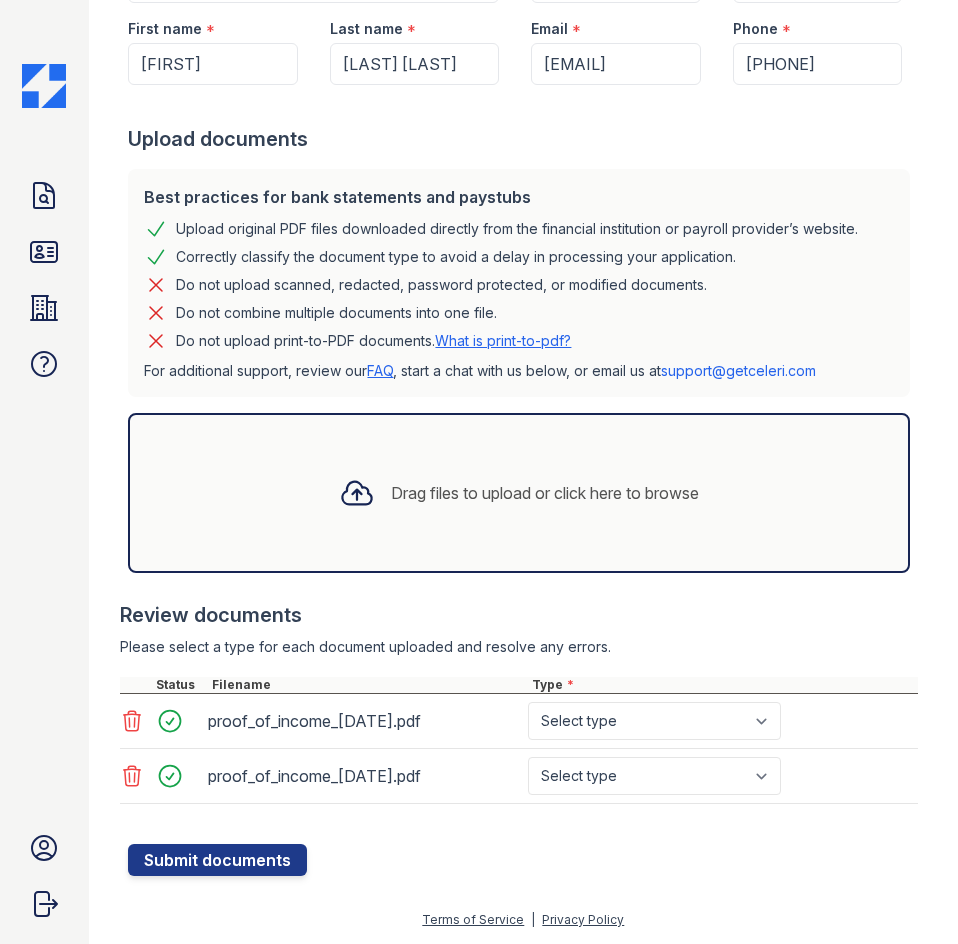 click 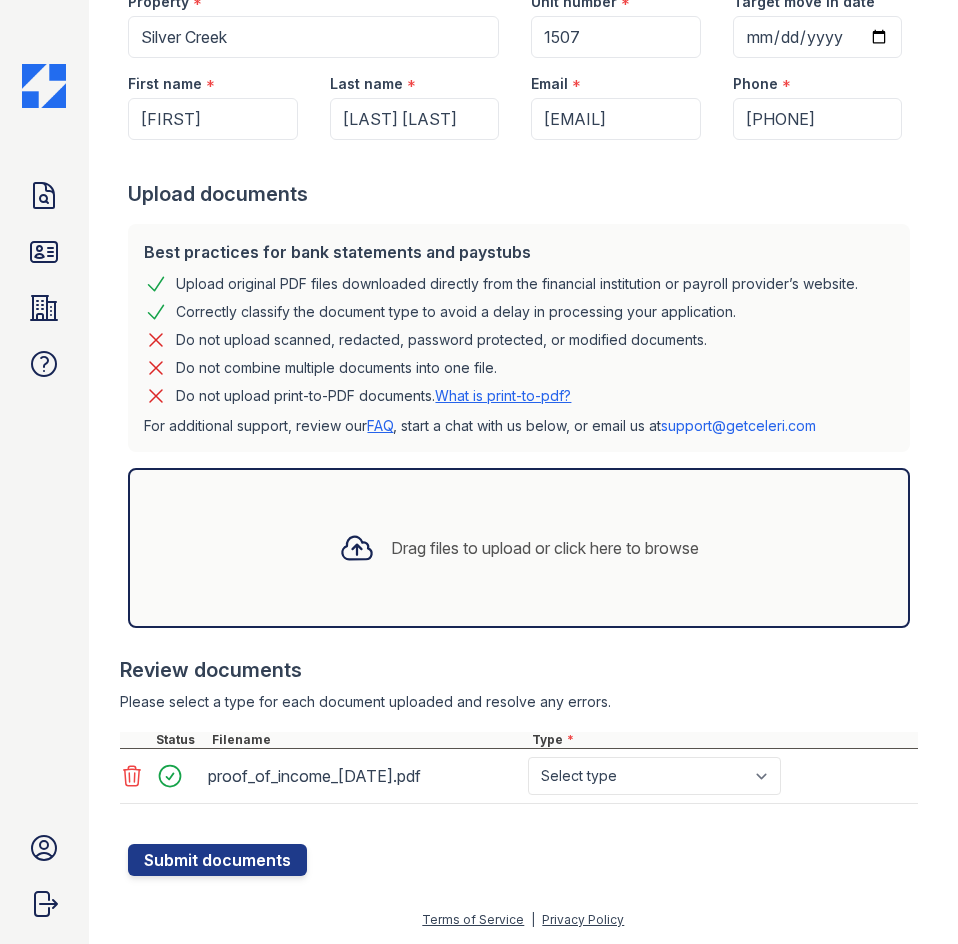 click 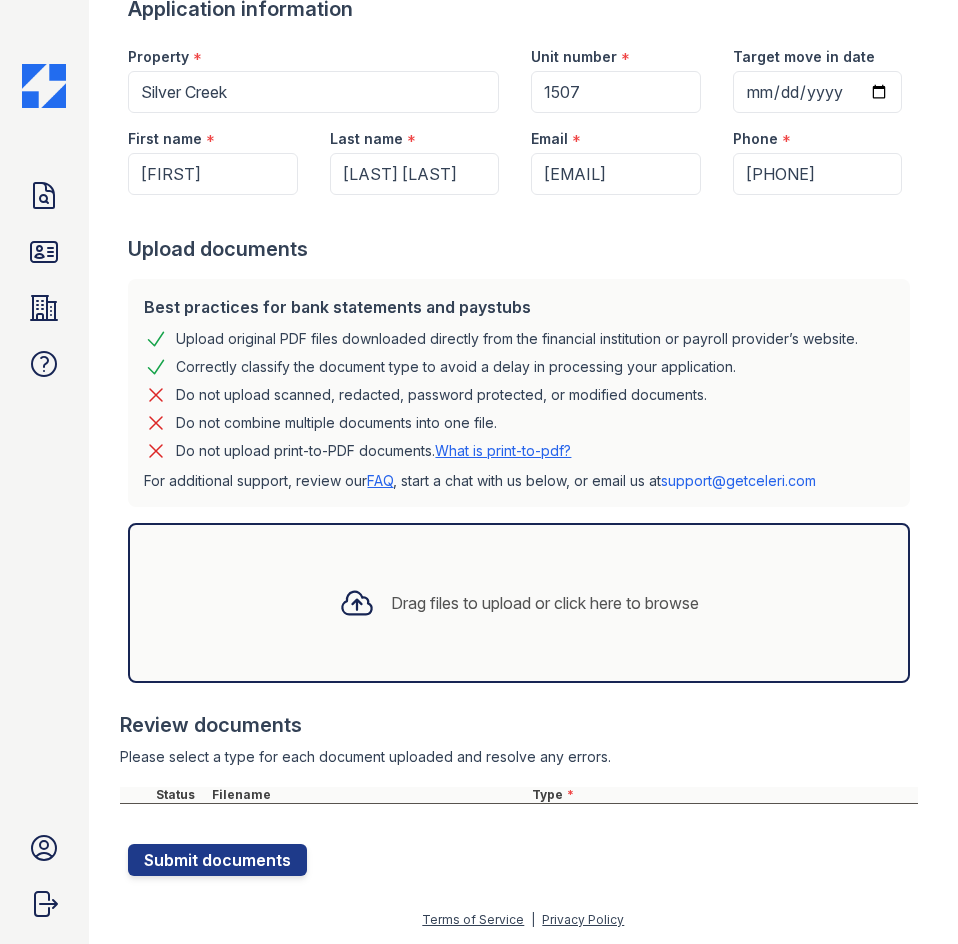 click on "Drag files to upload or click here to browse" at bounding box center (519, 603) 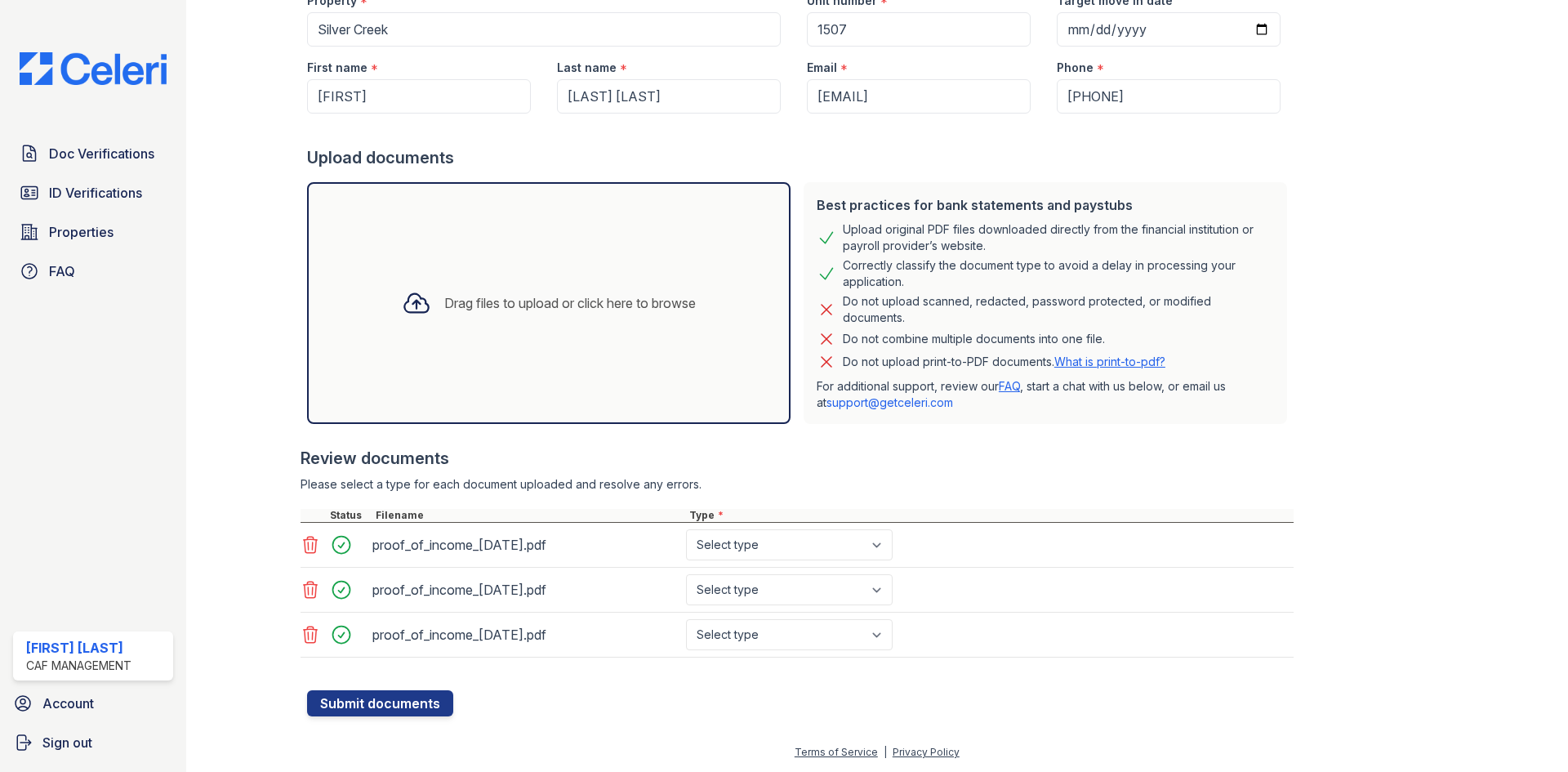 scroll, scrollTop: 171, scrollLeft: 0, axis: vertical 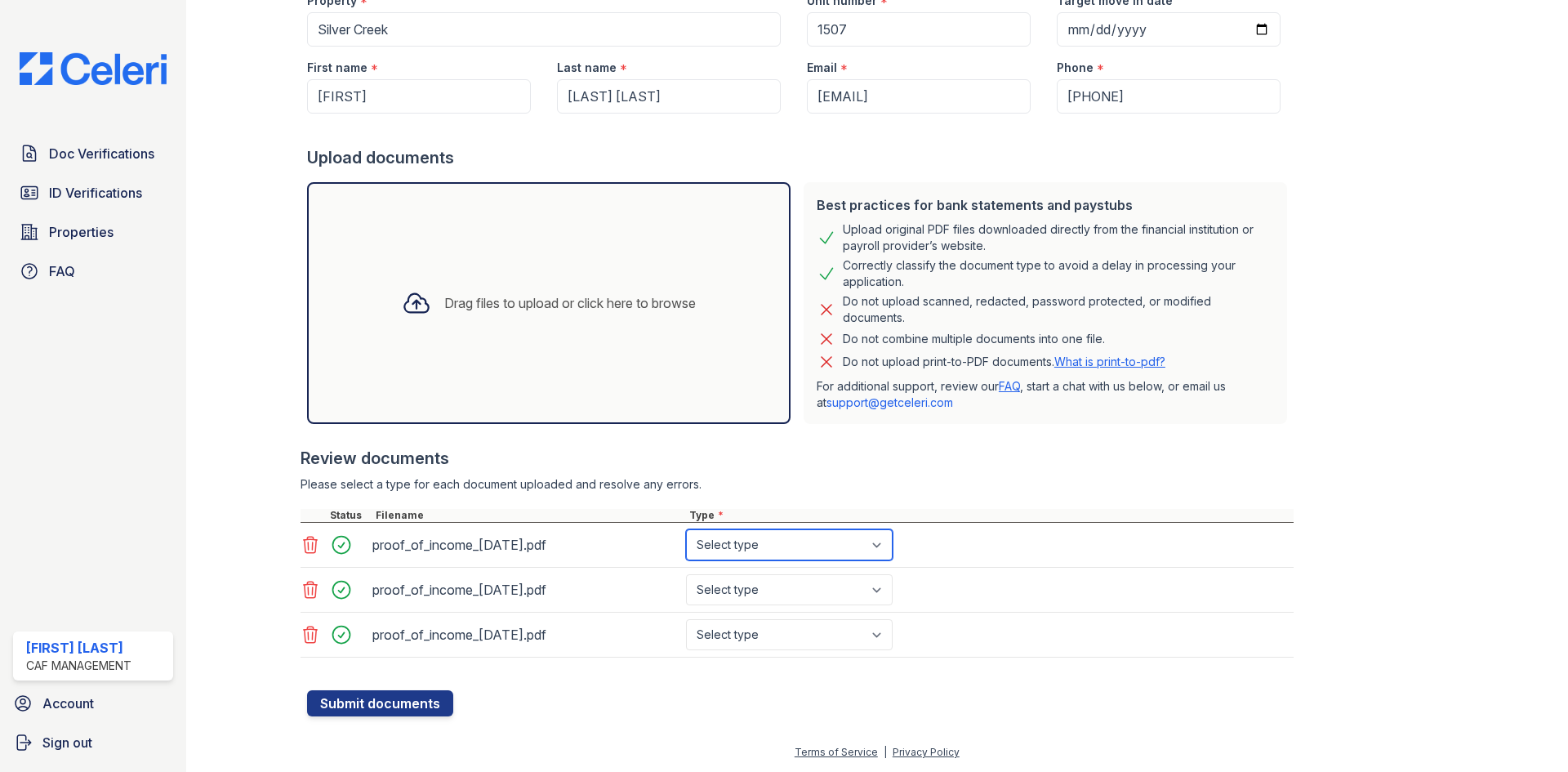 click on "Select type
Paystub
Bank Statement
Offer Letter
Tax Documents
Benefit Award Letter
Investment Account Statement
Other" at bounding box center [789, 545] 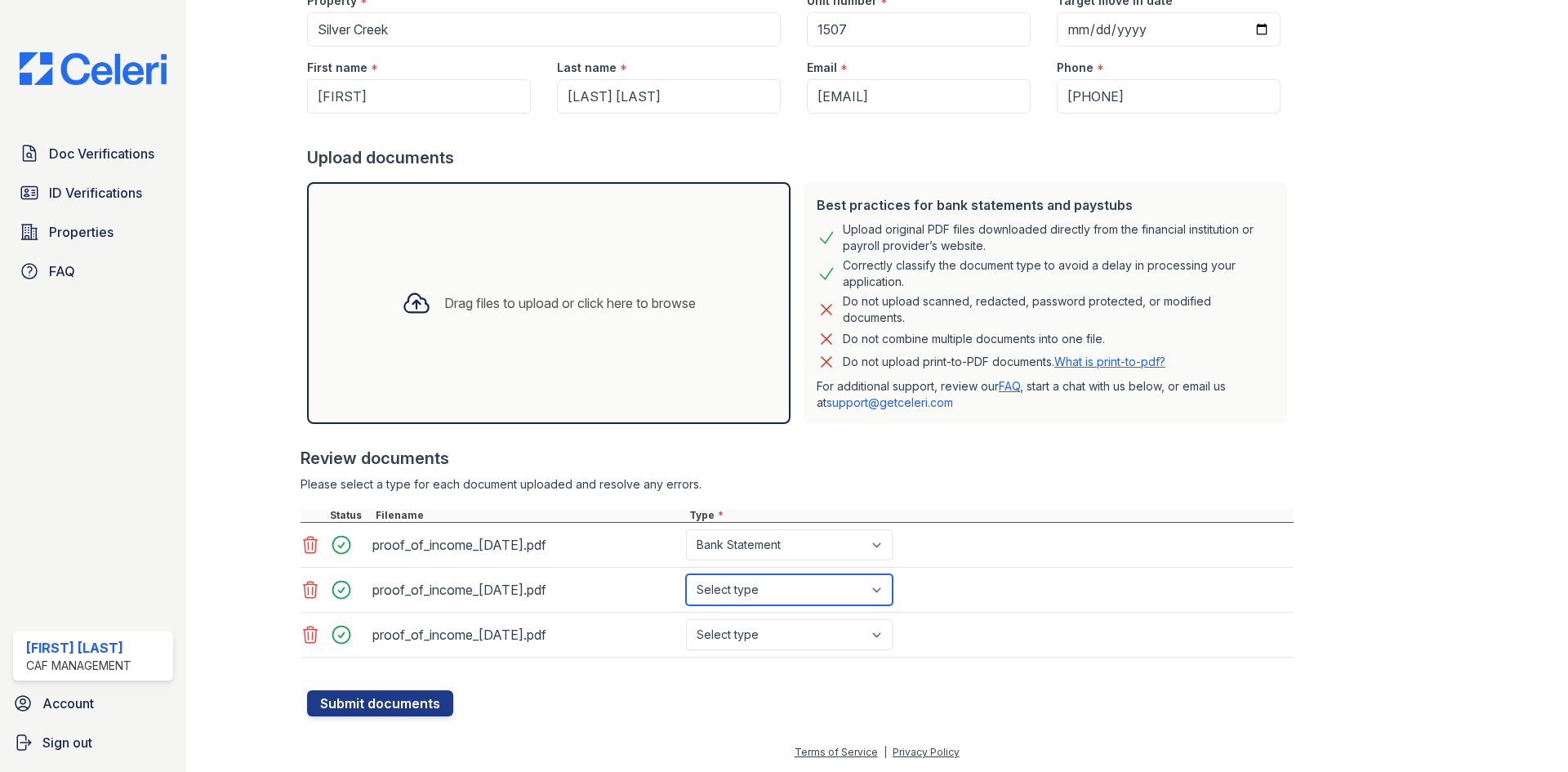 click on "Select type
Paystub
Bank Statement
Offer Letter
Tax Documents
Benefit Award Letter
Investment Account Statement
Other" at bounding box center (789, 590) 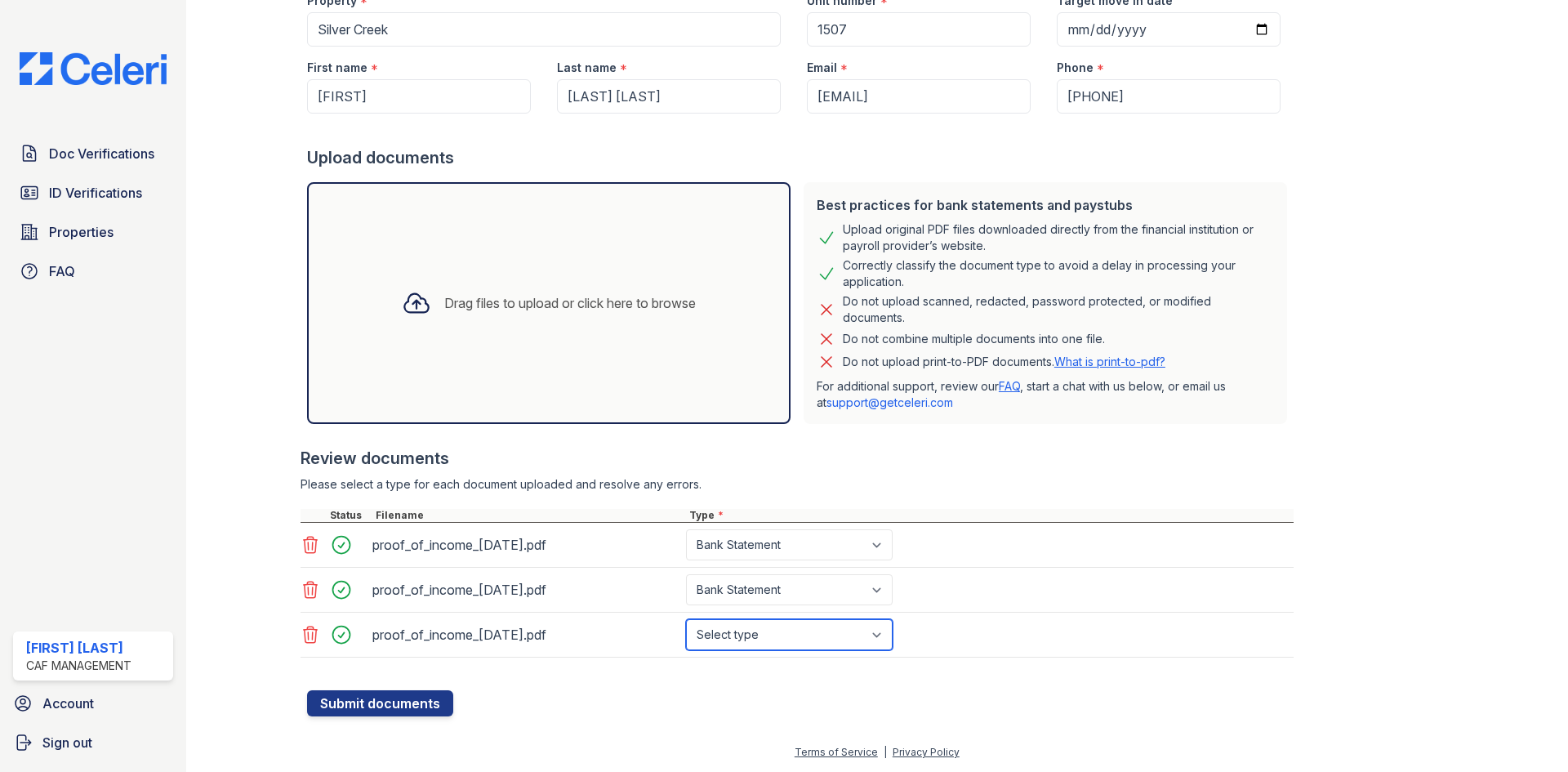 click on "Select type
Paystub
Bank Statement
Offer Letter
Tax Documents
Benefit Award Letter
Investment Account Statement
Other" at bounding box center (789, 635) 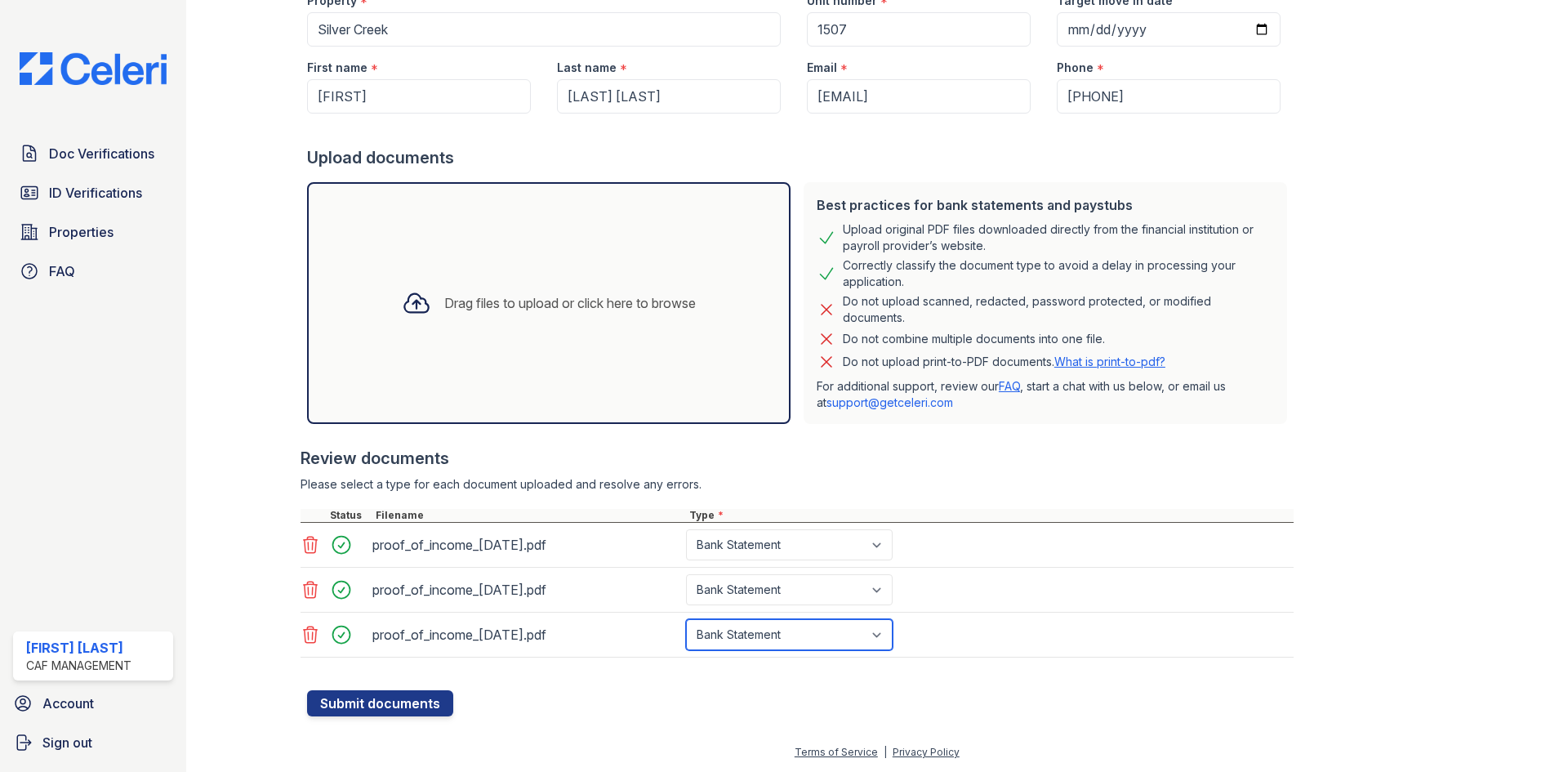 click on "Select type
Paystub
Bank Statement
Offer Letter
Tax Documents
Benefit Award Letter
Investment Account Statement
Other" at bounding box center [789, 635] 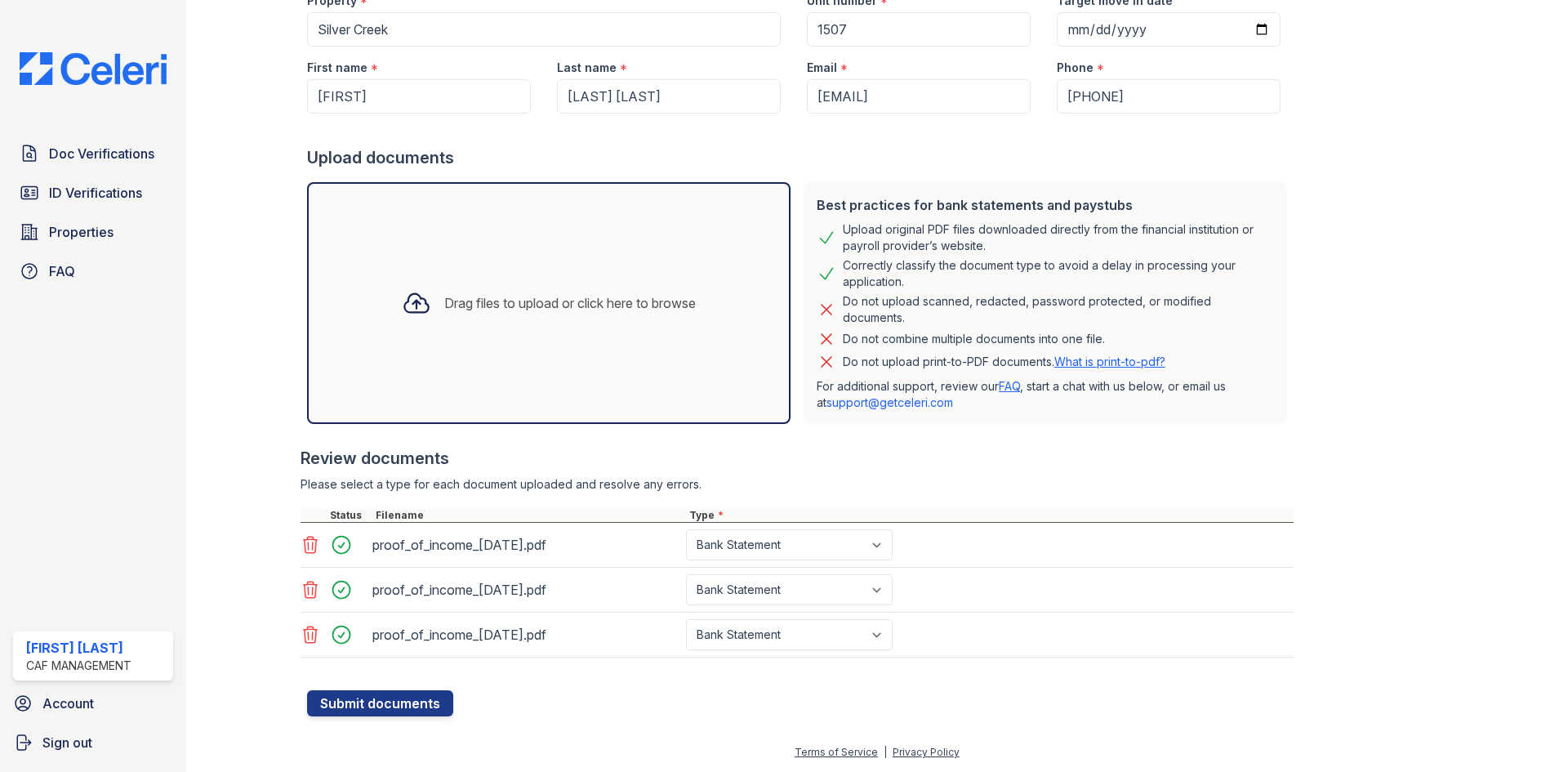click on "Review documents
Please select a type for each document uploaded and resolve any errors.
Status
Filename
Type
*
72579762_proof_of_income_20250724054414.pdf
Select type
Paystub
Bank Statement
Offer Letter
Tax Documents
Benefit Award Letter
Investment Account Statement
Other
72579761_proof_of_income_20250724054414.pdf
Select type
Paystub
Bank Statement
Offer Letter
Tax Documents
Benefit Award Letter
Investment Account Statement
Other
72579760_proof_of_income_20250724054414.pdf
Select type
Paystub
Bank Statement
Offer Letter
Tax Documents
Benefit Award Letter
Investment Account Statement
Other" at bounding box center (797, 552) 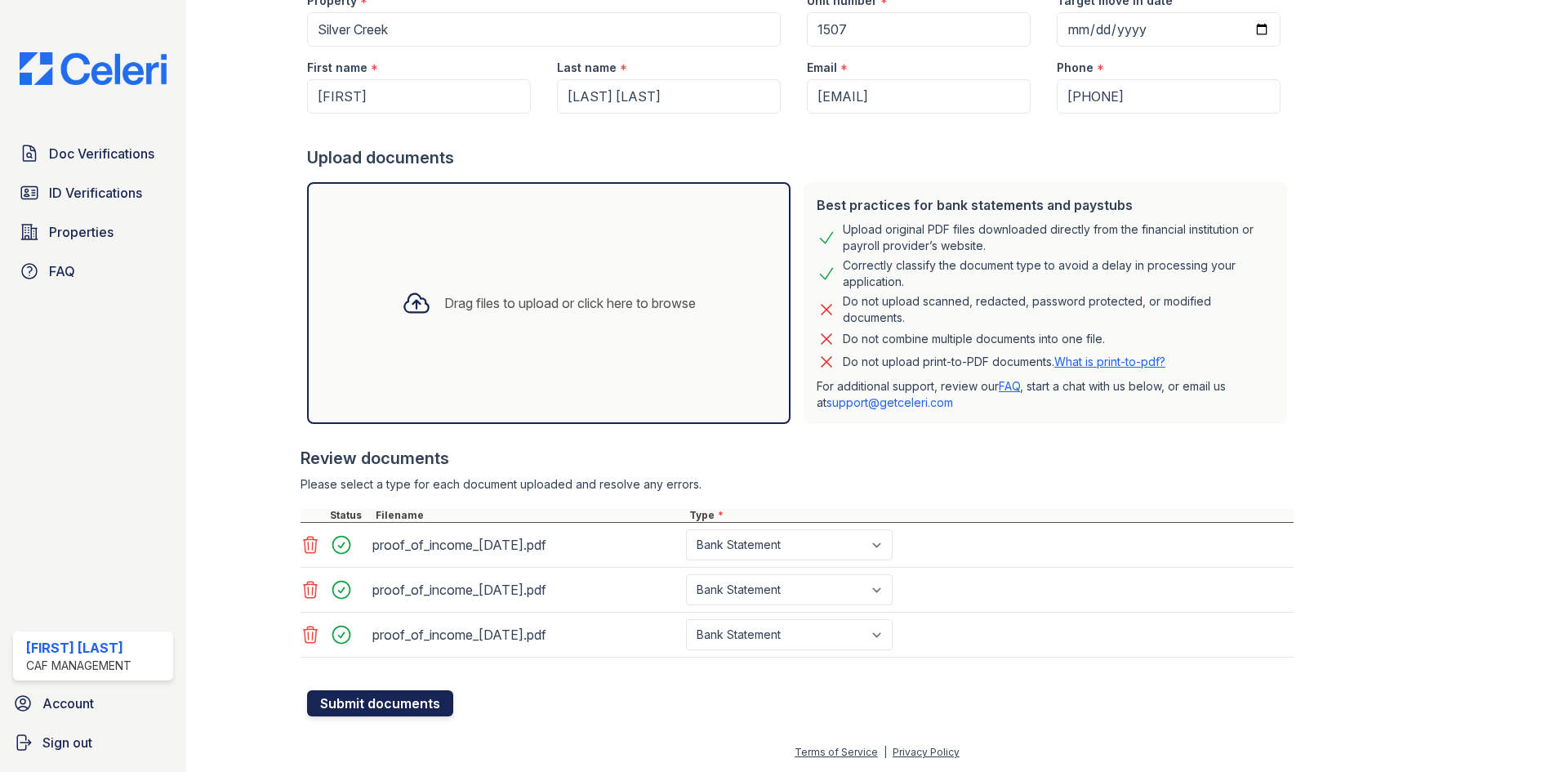 click on "Submit documents" at bounding box center (380, 703) 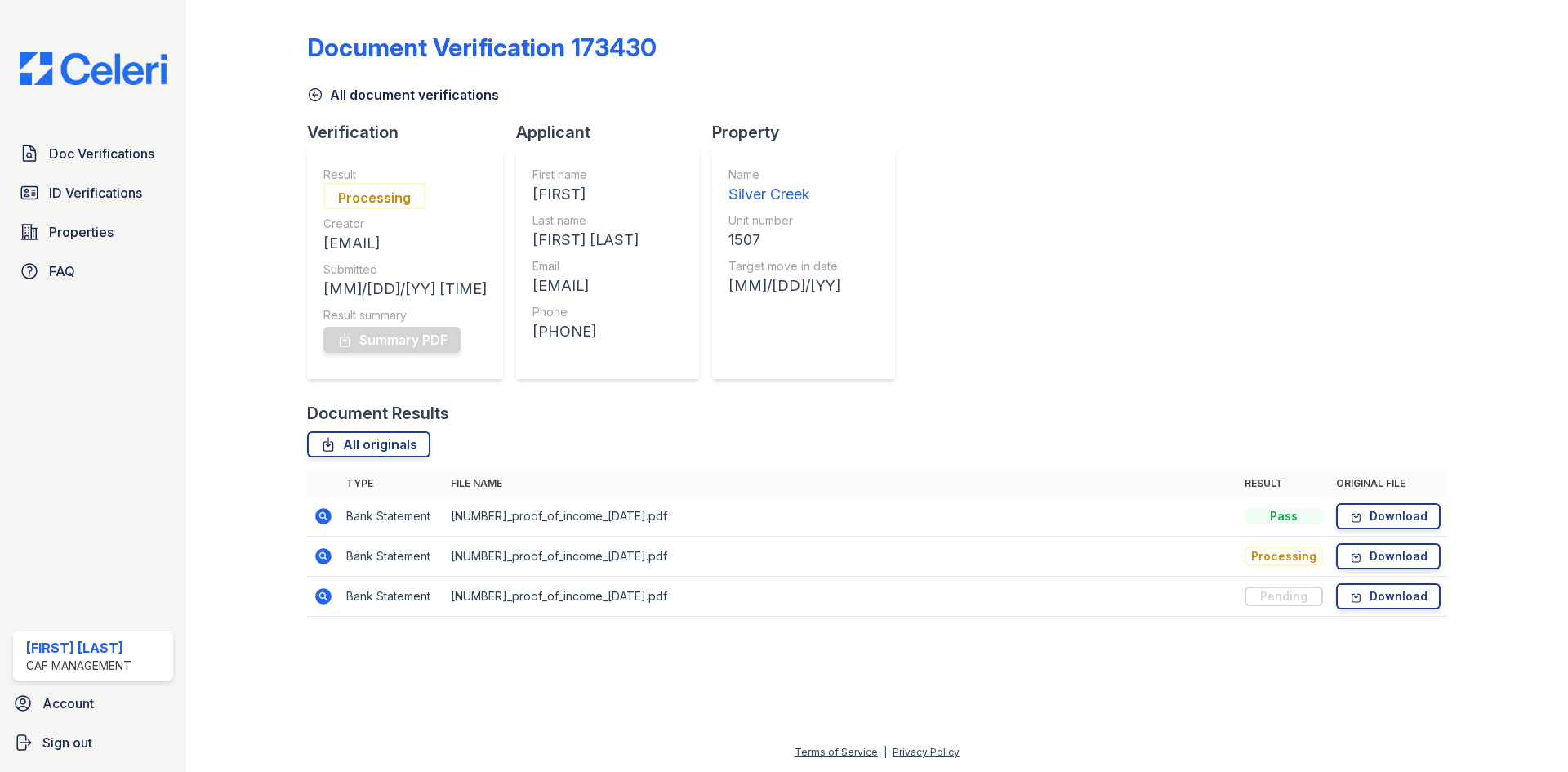 scroll, scrollTop: 0, scrollLeft: 0, axis: both 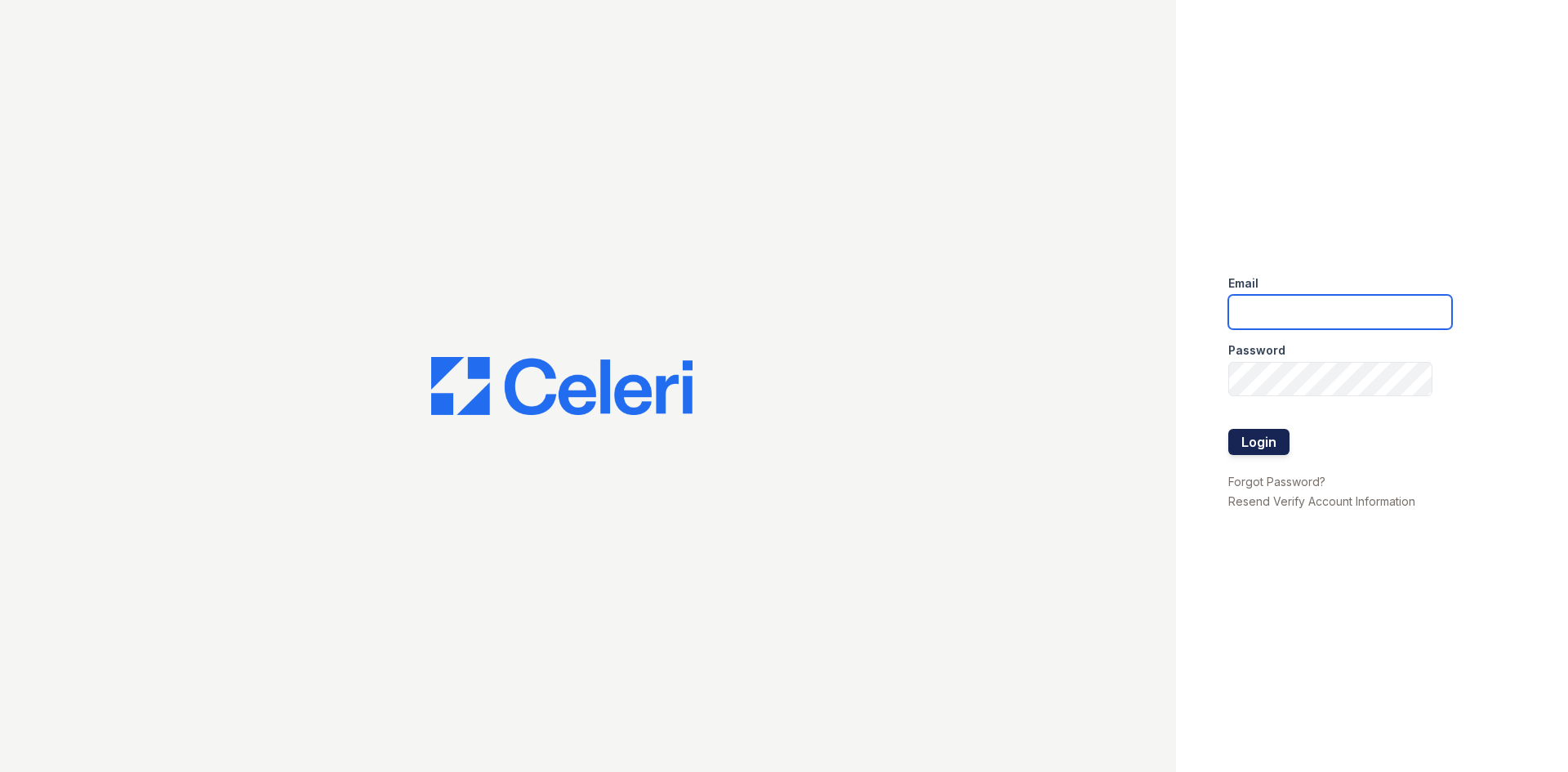 type on "silvercreek.am@cafmanagement.com" 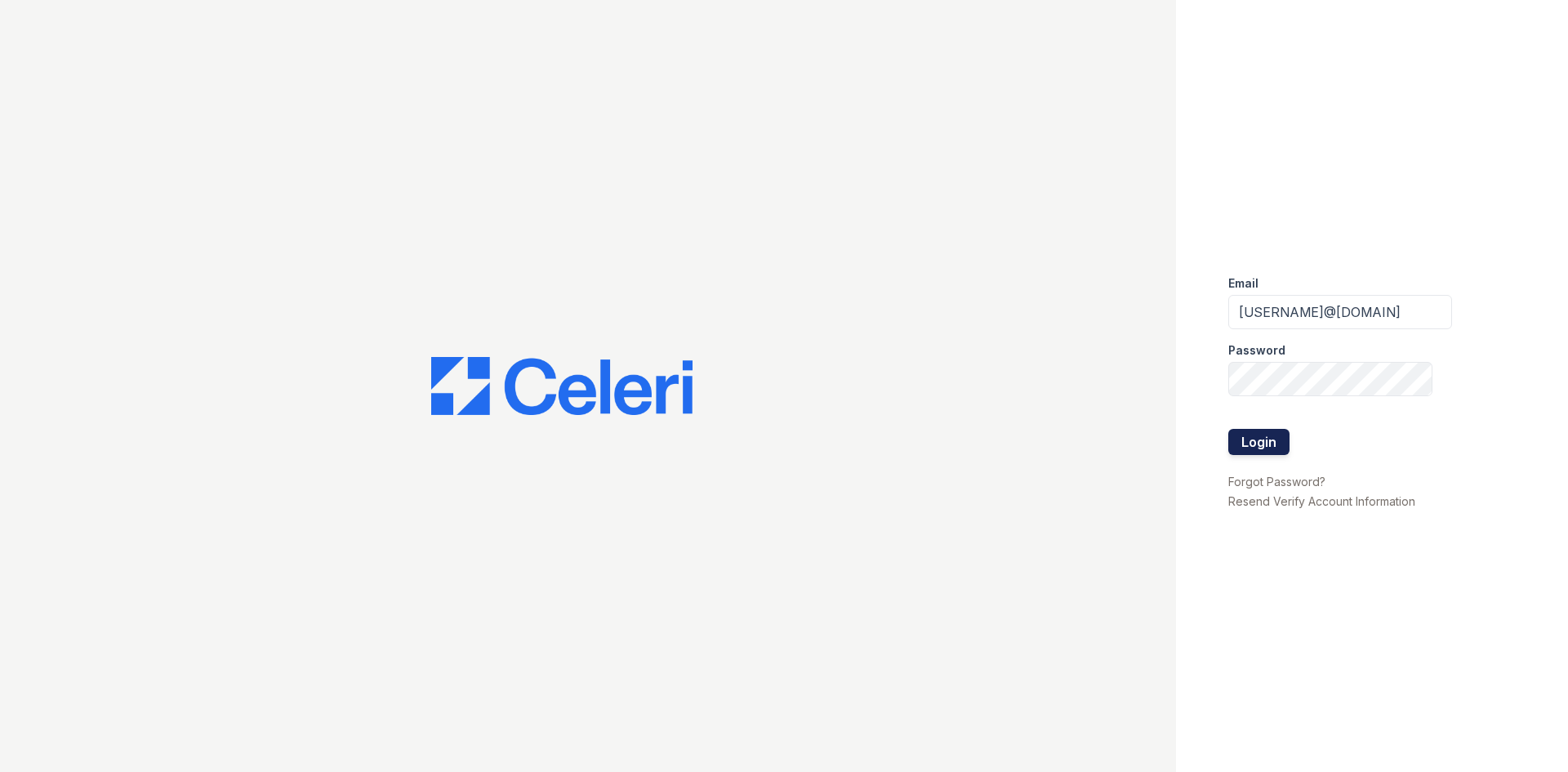 click on "Login" at bounding box center [1258, 442] 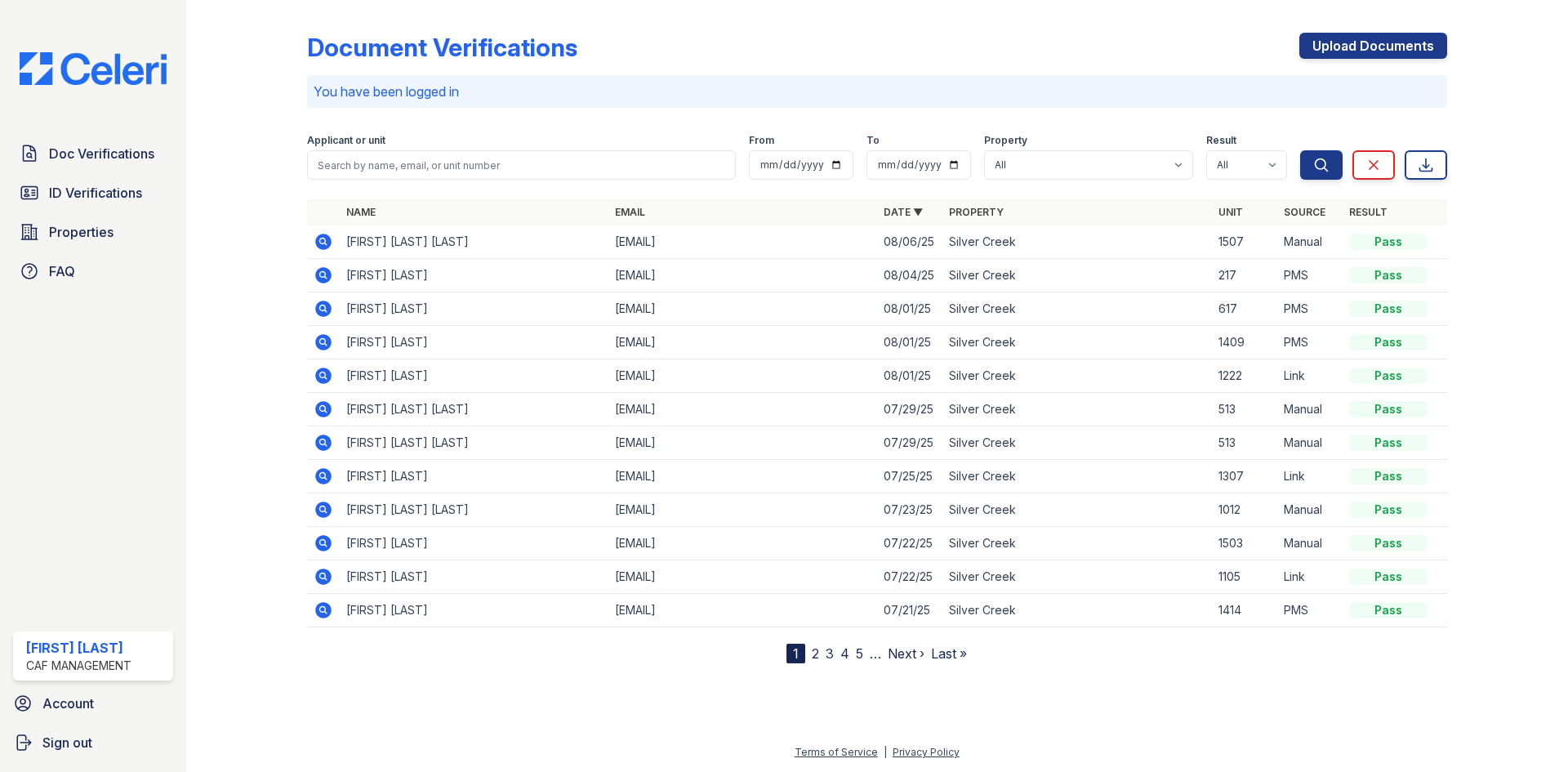 scroll, scrollTop: 0, scrollLeft: 0, axis: both 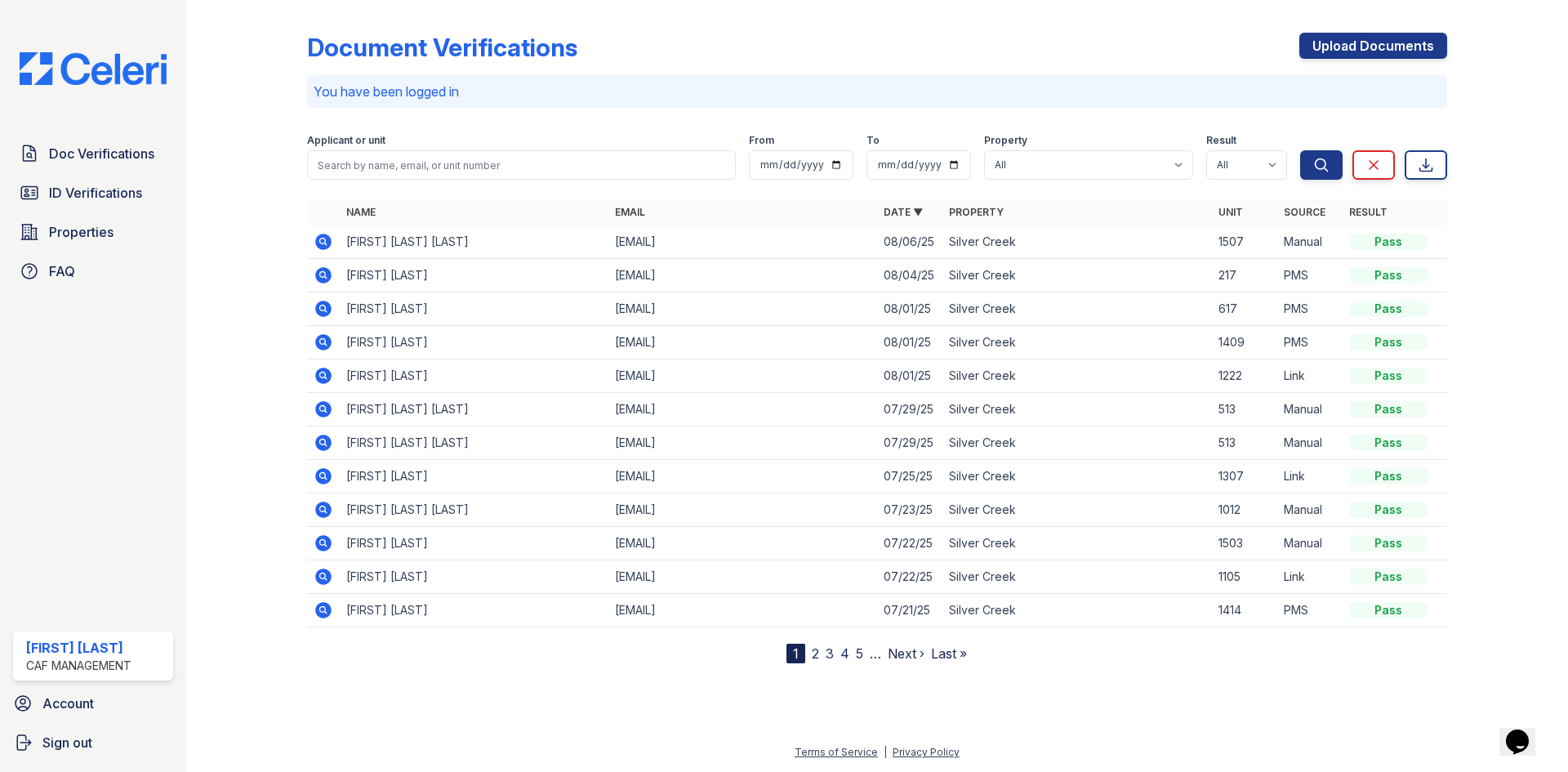 click 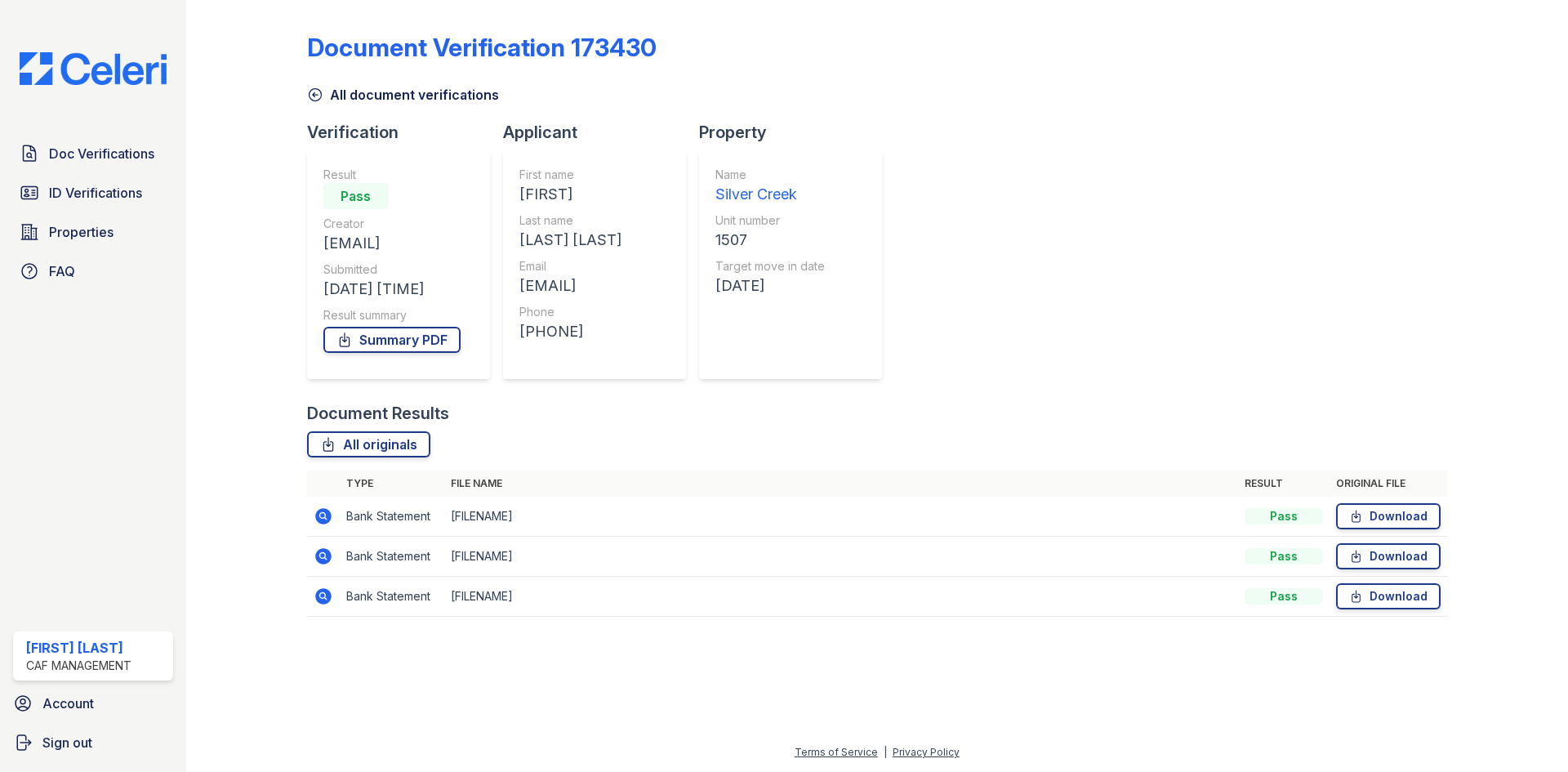scroll, scrollTop: 0, scrollLeft: 0, axis: both 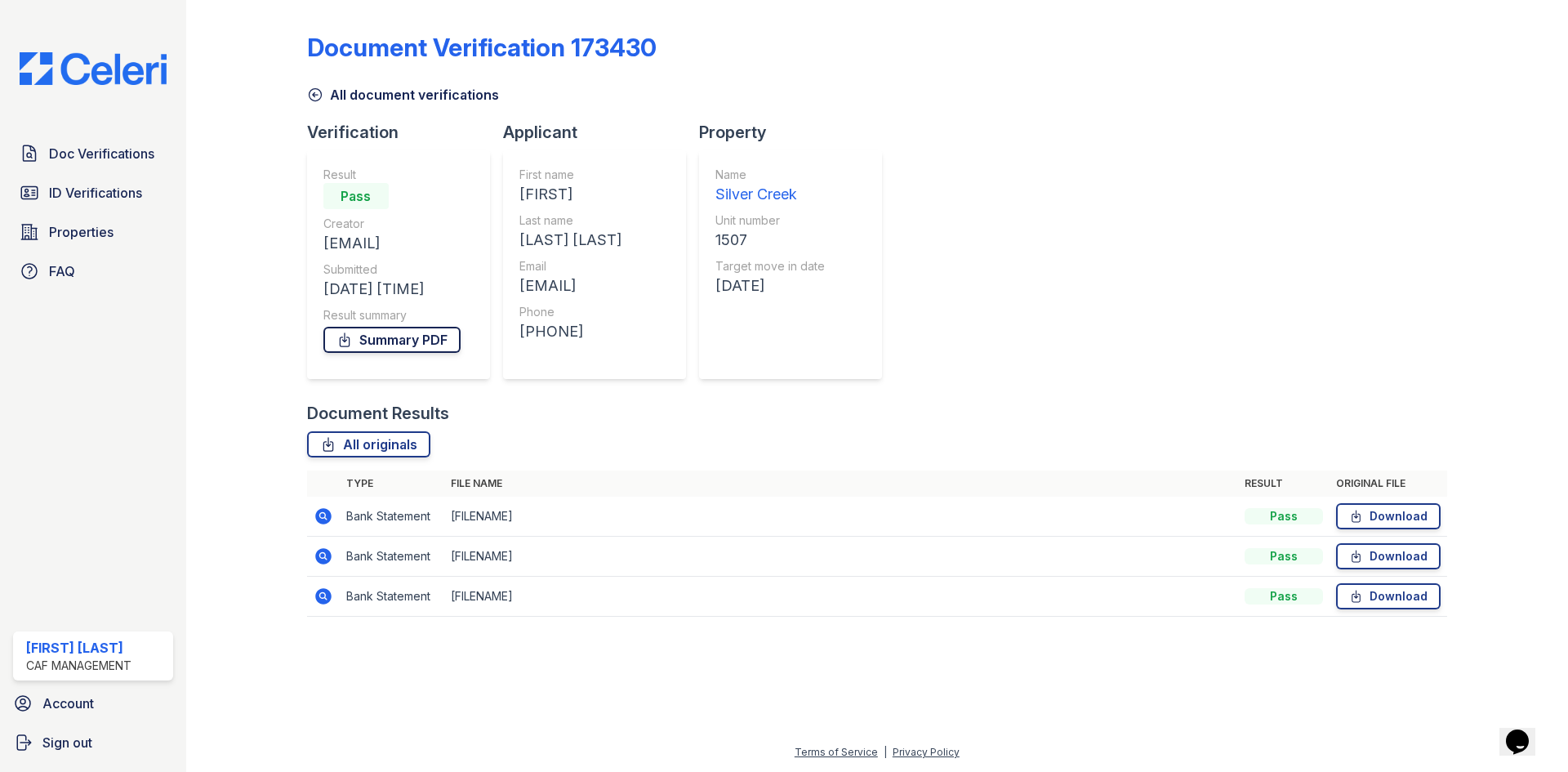 click on "Summary PDF" at bounding box center [392, 340] 